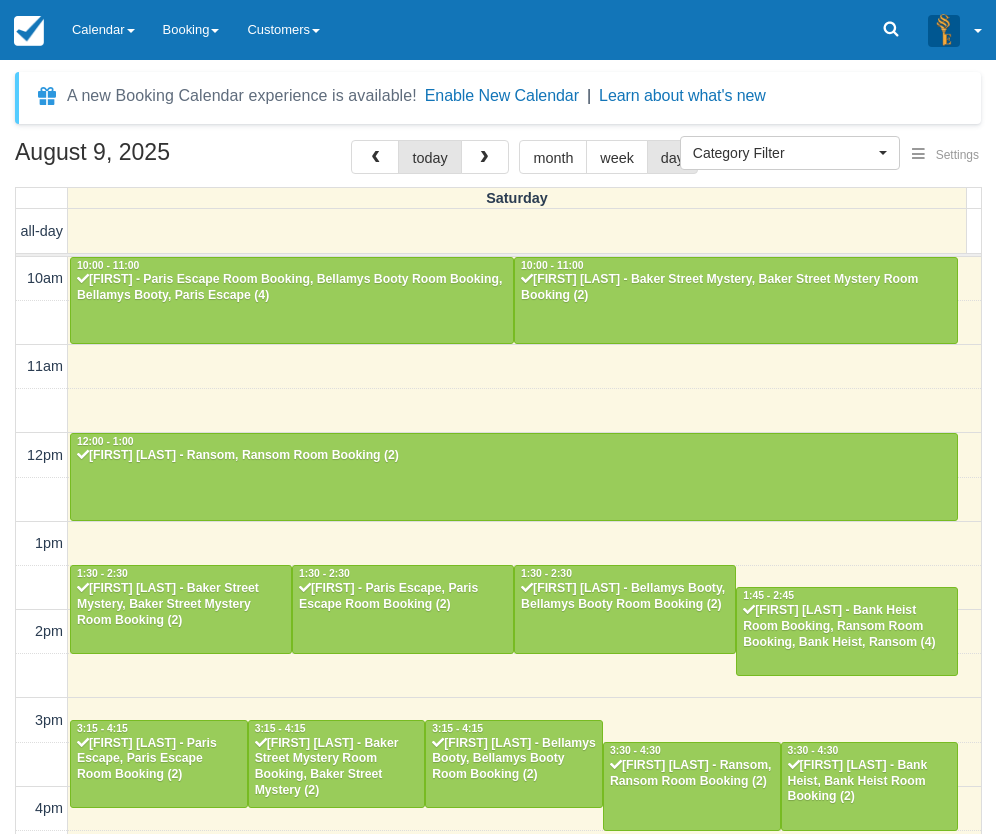 select 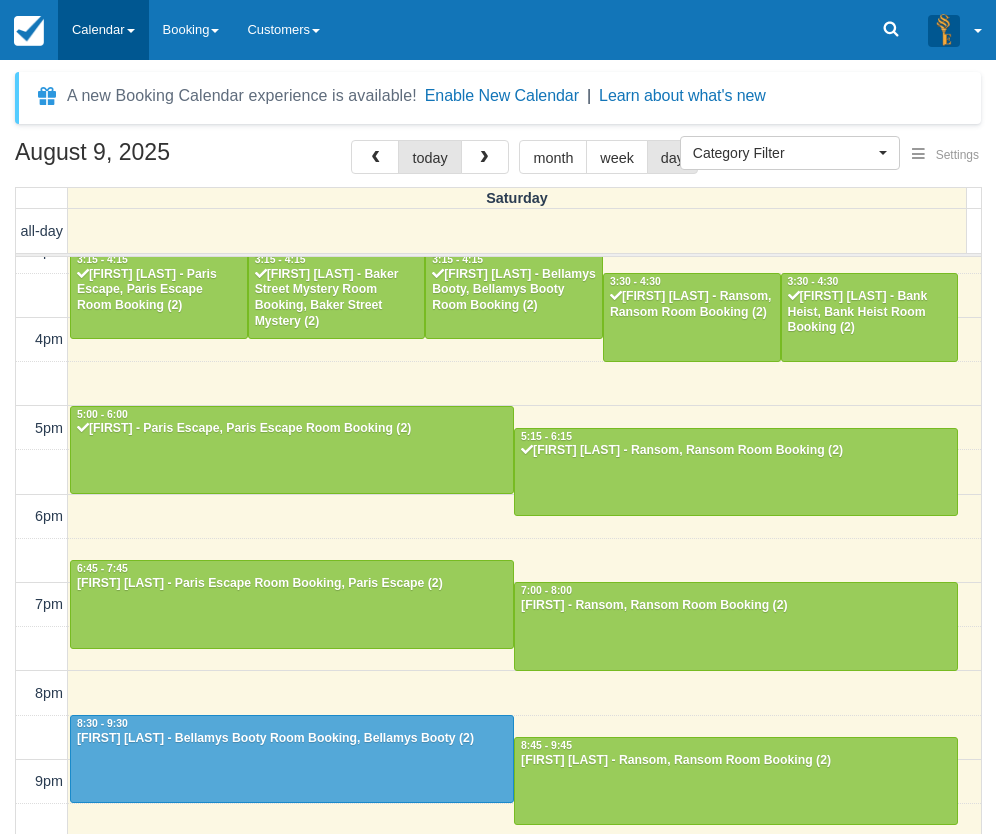 click on "Calendar" at bounding box center (103, 30) 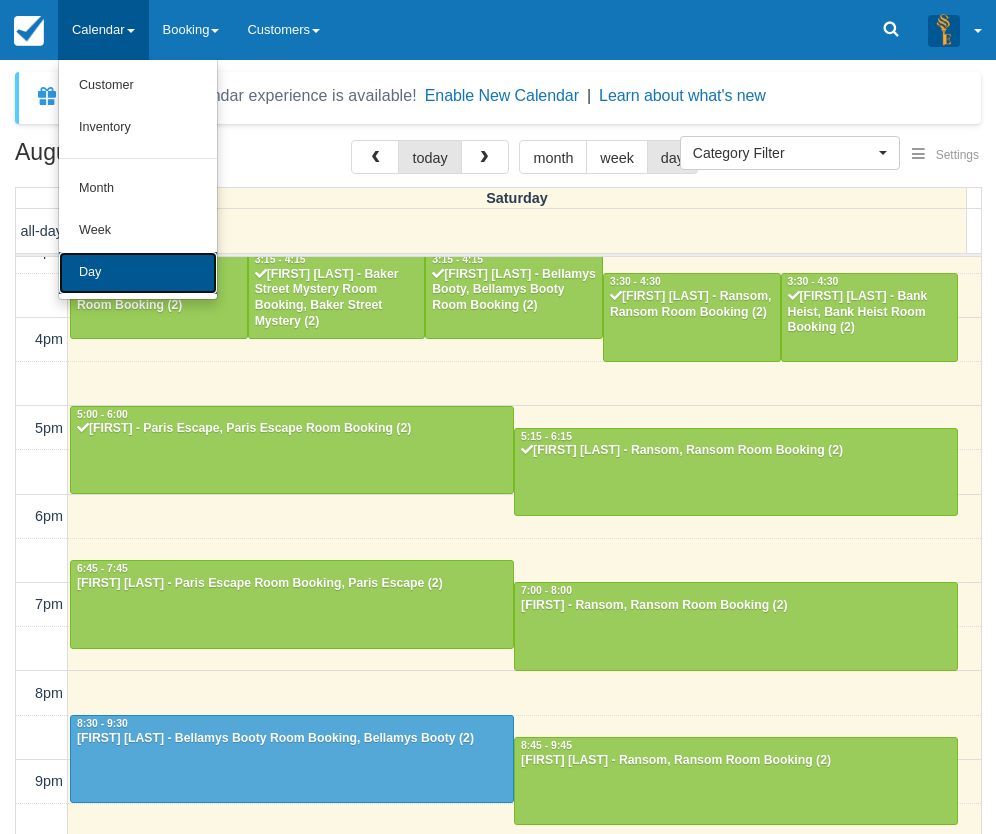 click on "Day" at bounding box center [138, 273] 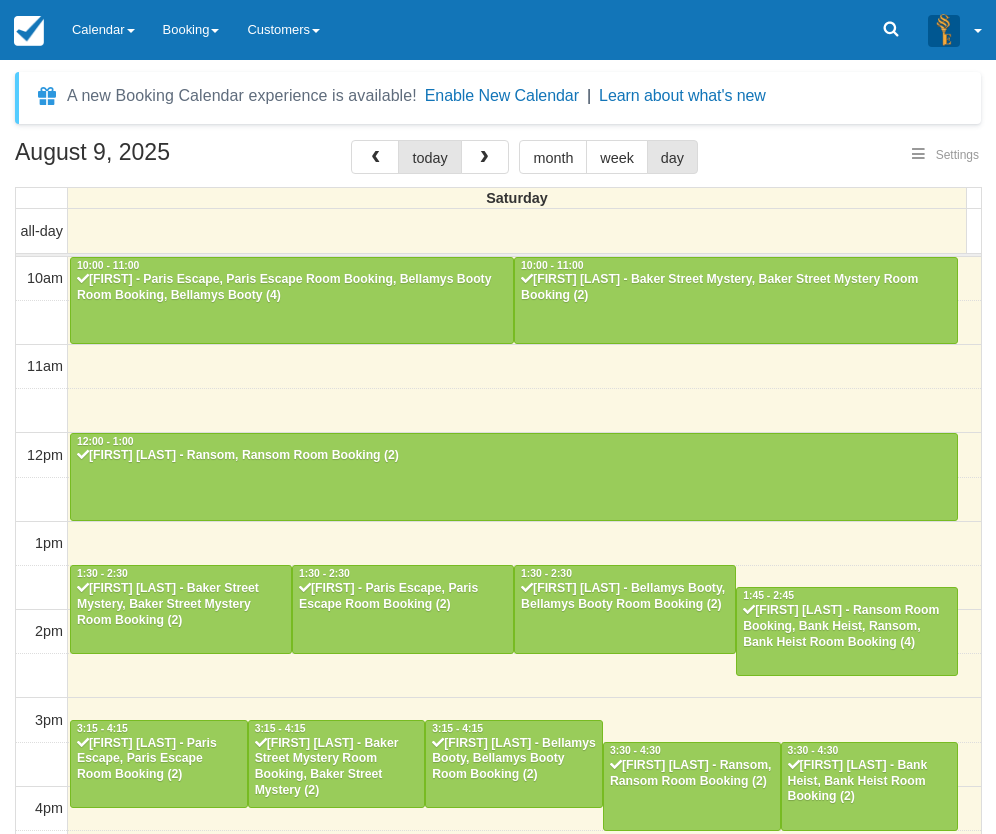 select 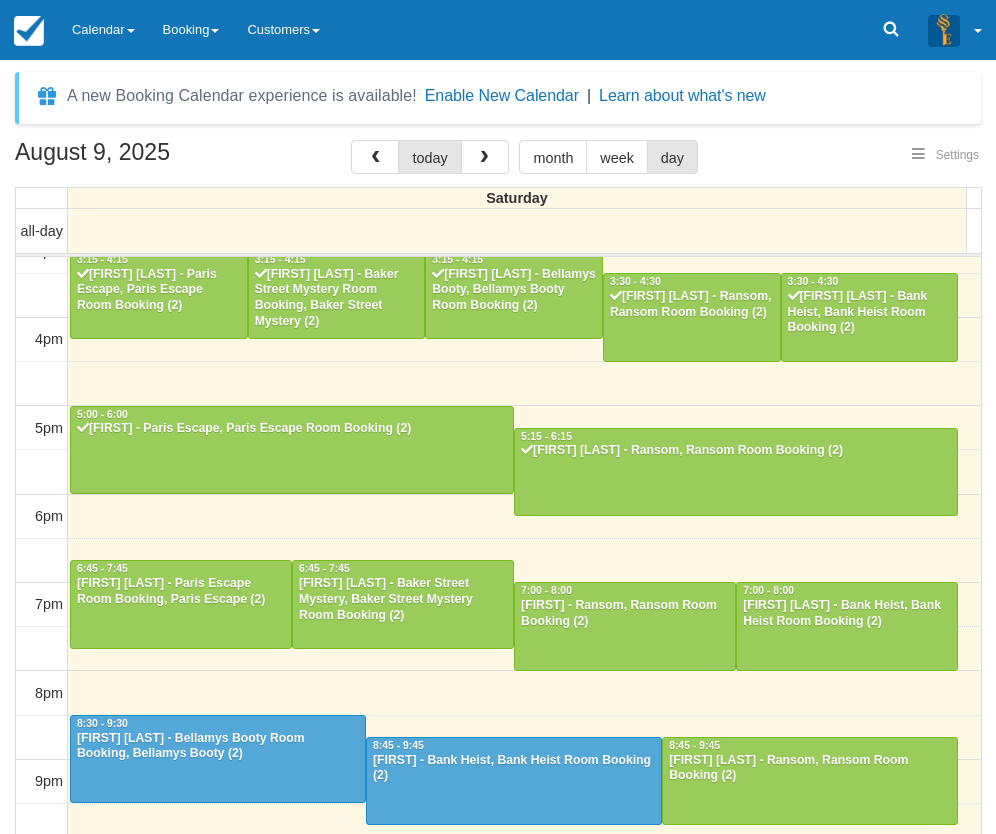 scroll, scrollTop: 468, scrollLeft: 0, axis: vertical 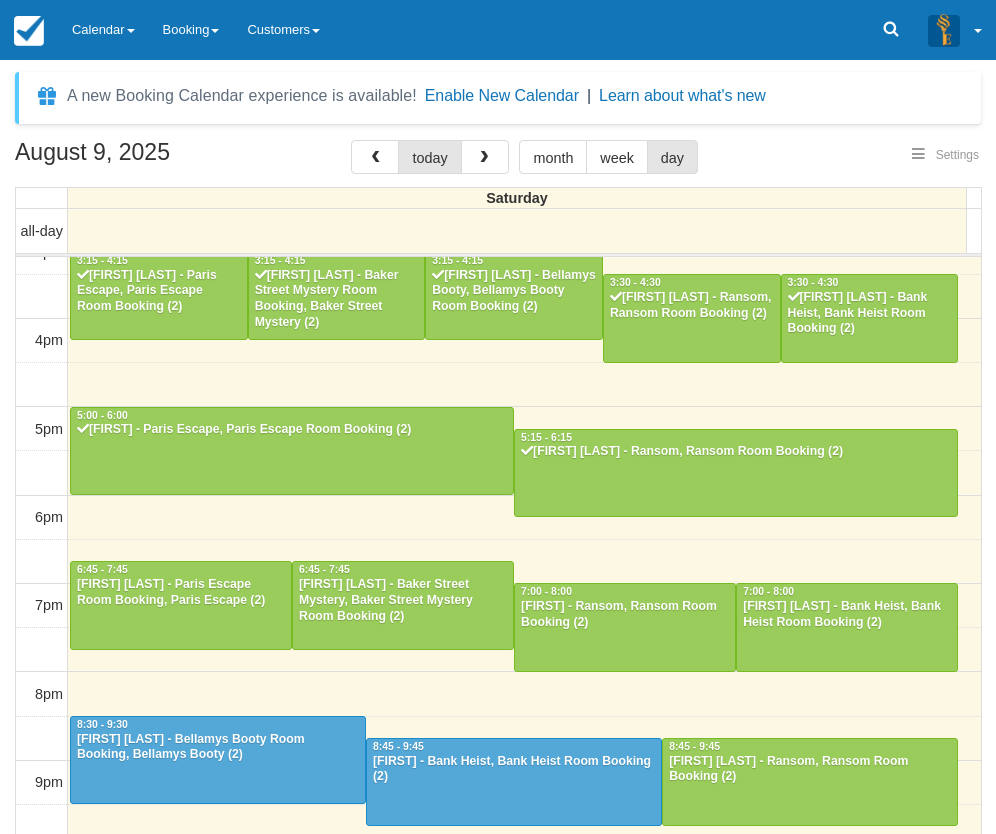 select 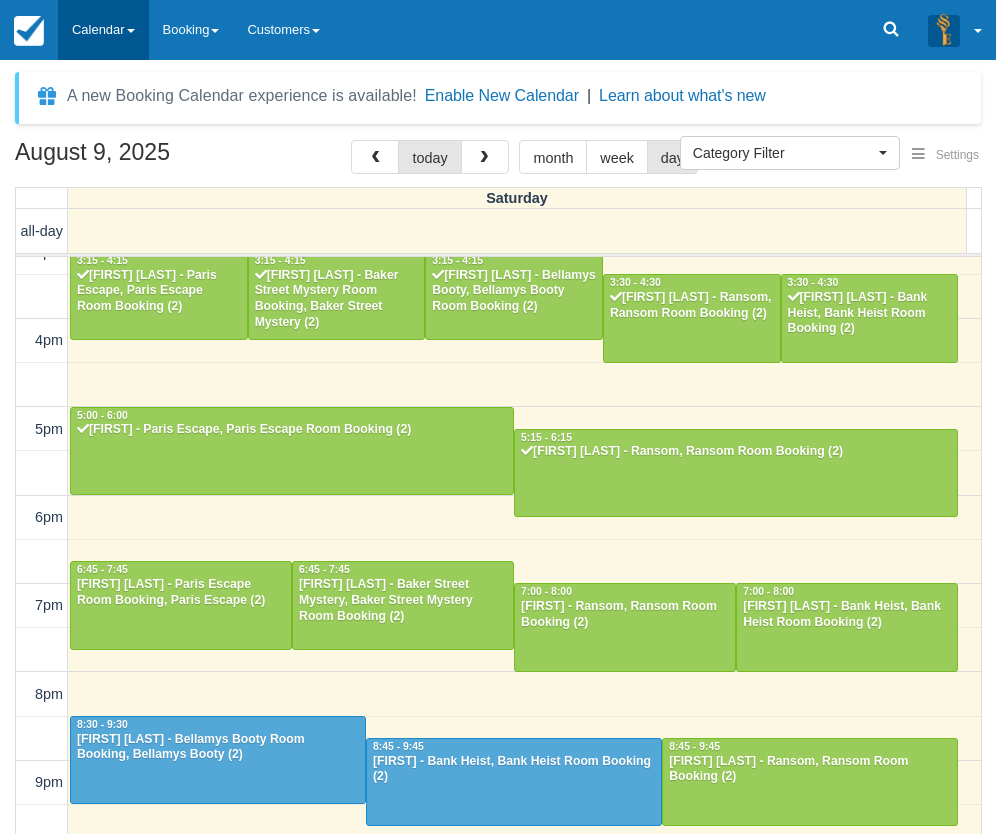 click on "Calendar" at bounding box center [103, 30] 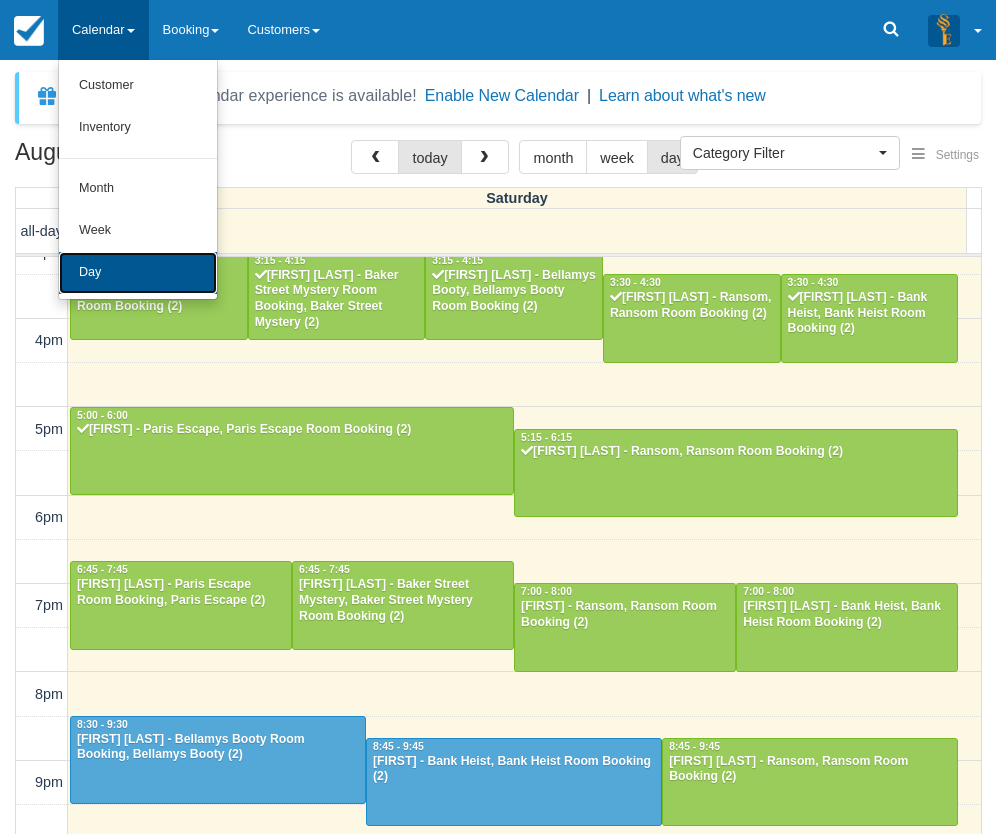 click on "Day" at bounding box center (138, 273) 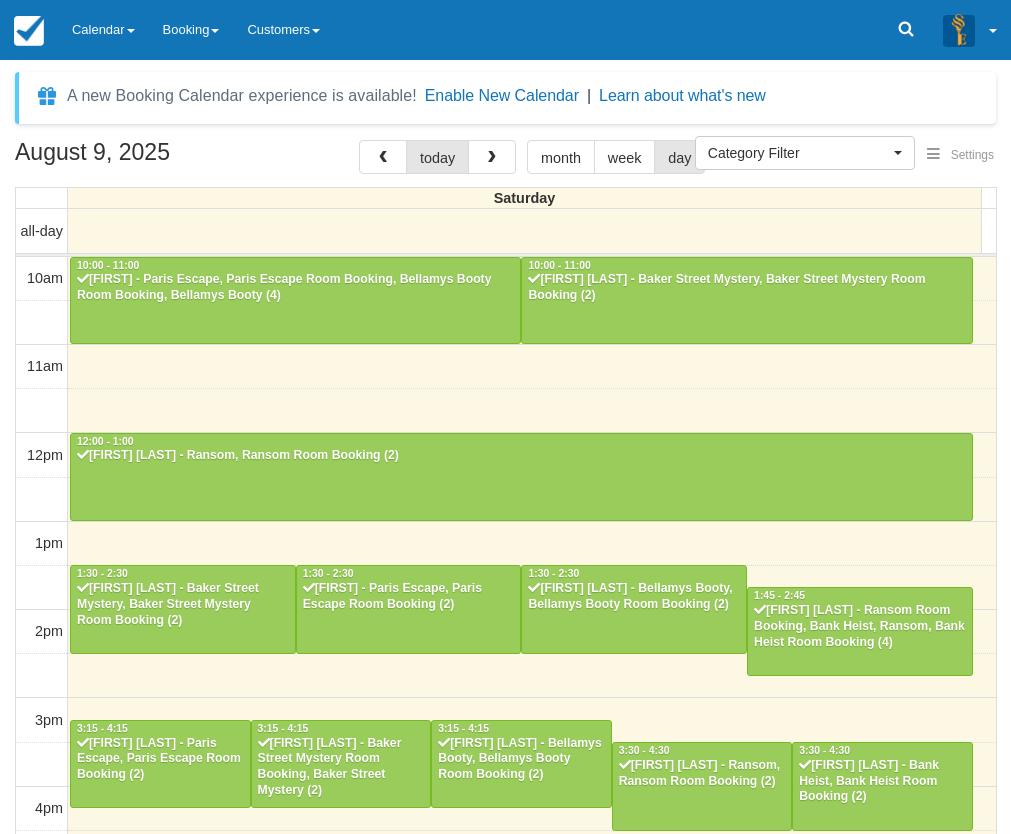 select 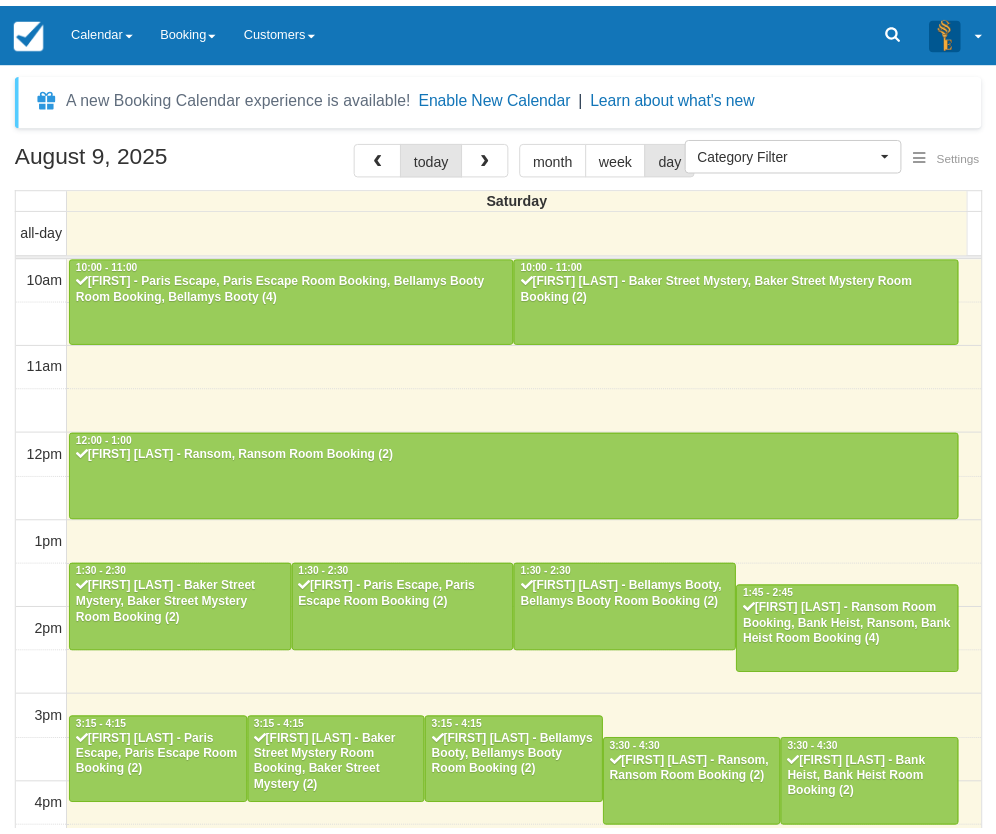 scroll, scrollTop: 0, scrollLeft: 0, axis: both 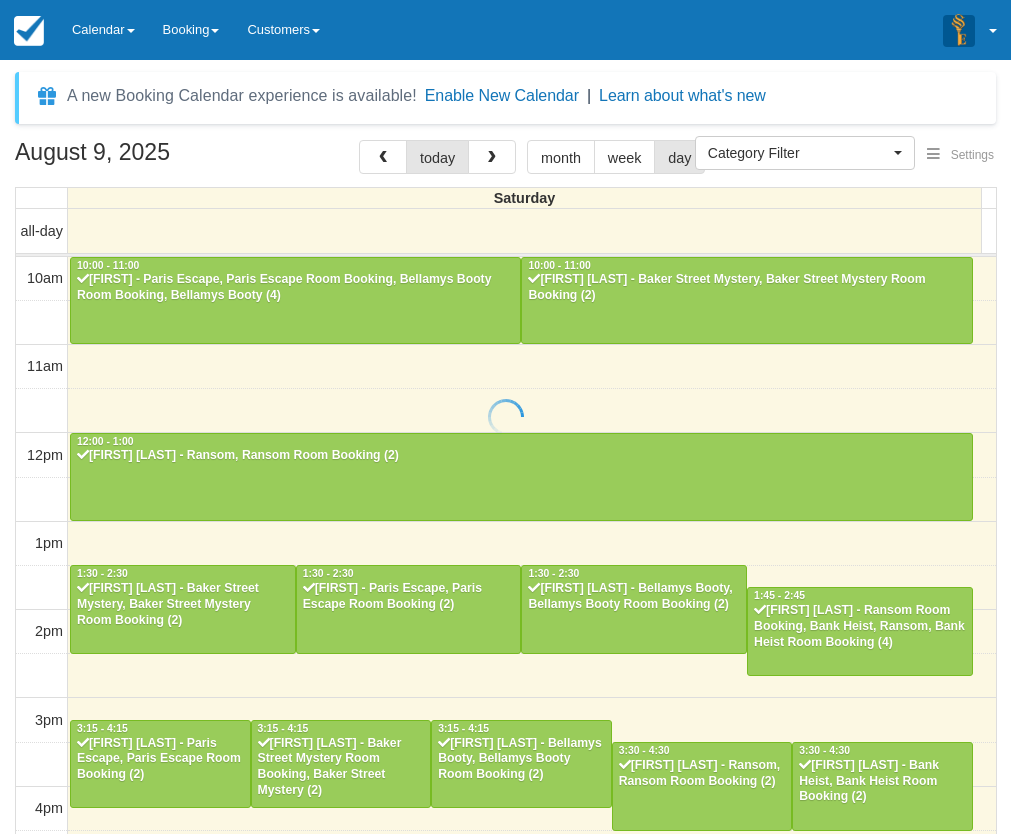 select 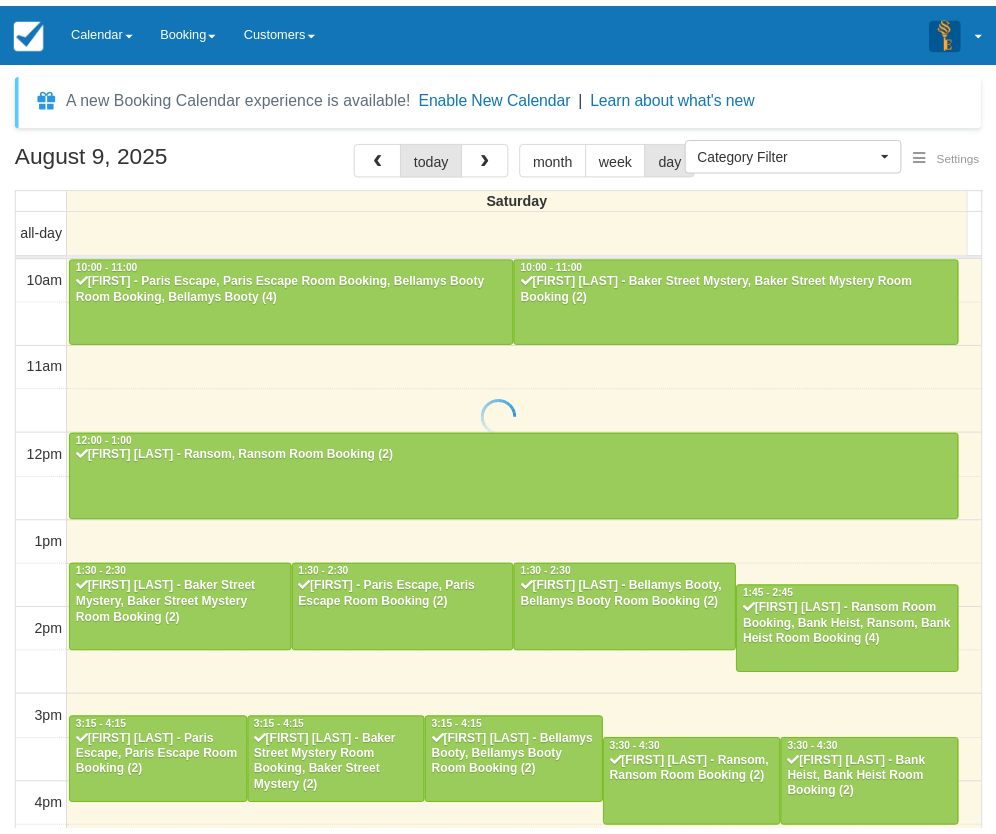scroll, scrollTop: 0, scrollLeft: 0, axis: both 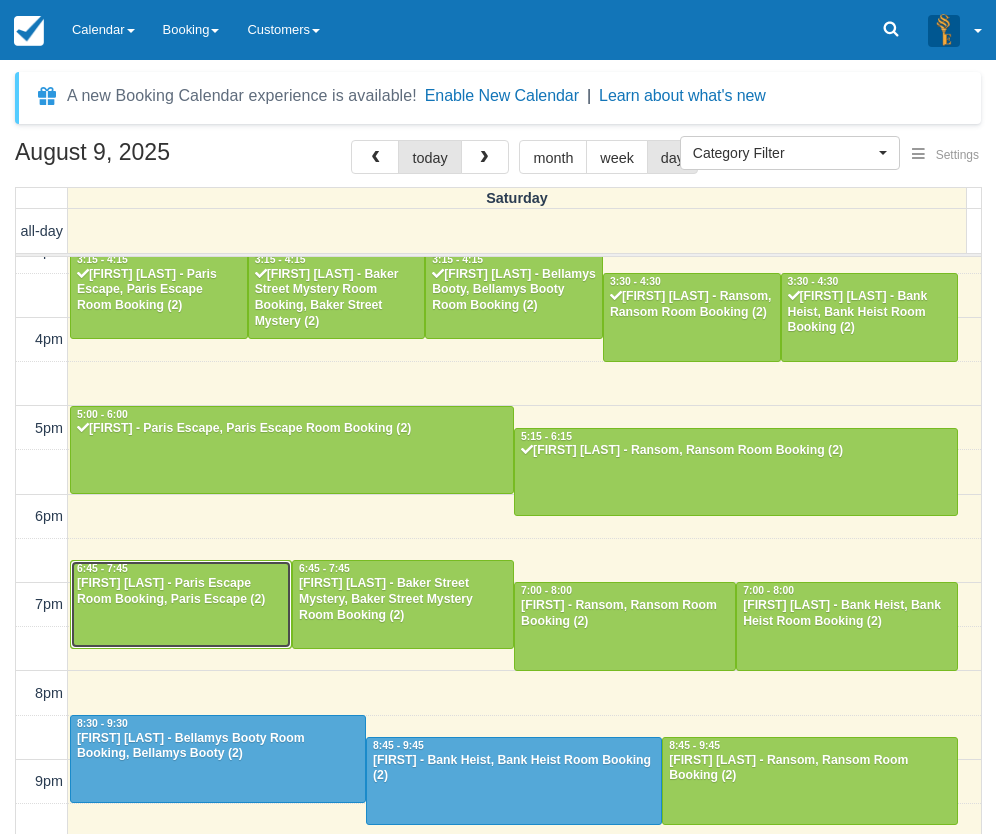 click on "[FIRST] [LAST] - Paris Escape Room Booking, Paris Escape (2)" at bounding box center (181, 592) 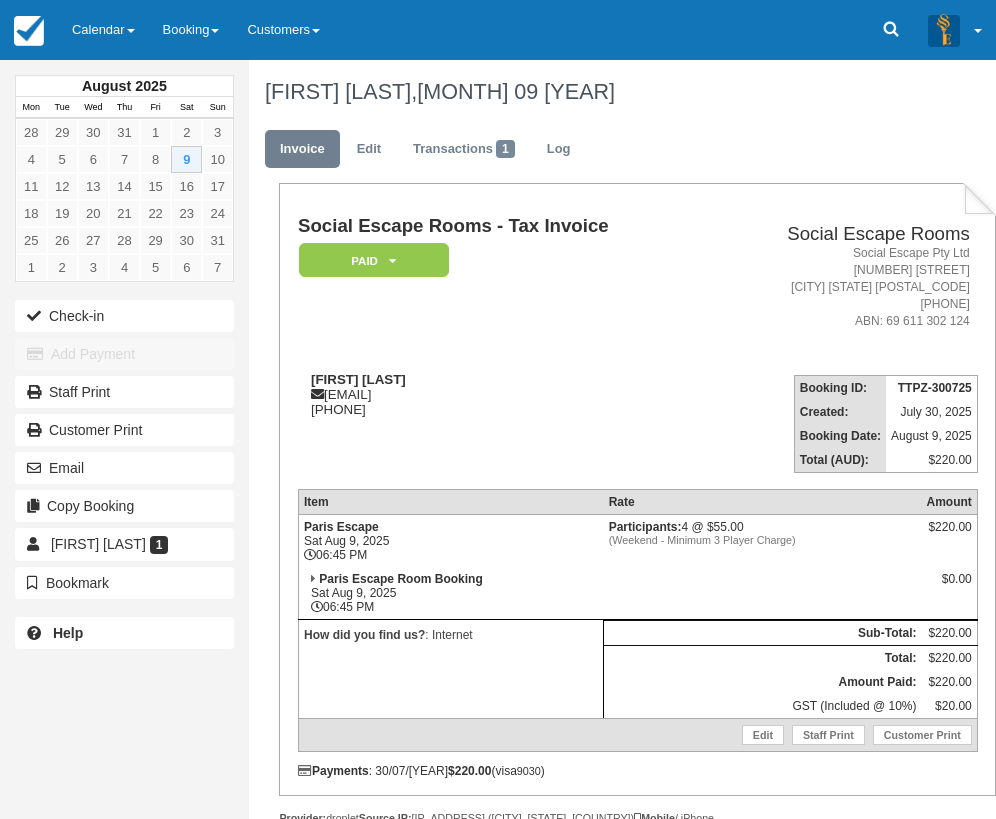 scroll, scrollTop: 0, scrollLeft: 0, axis: both 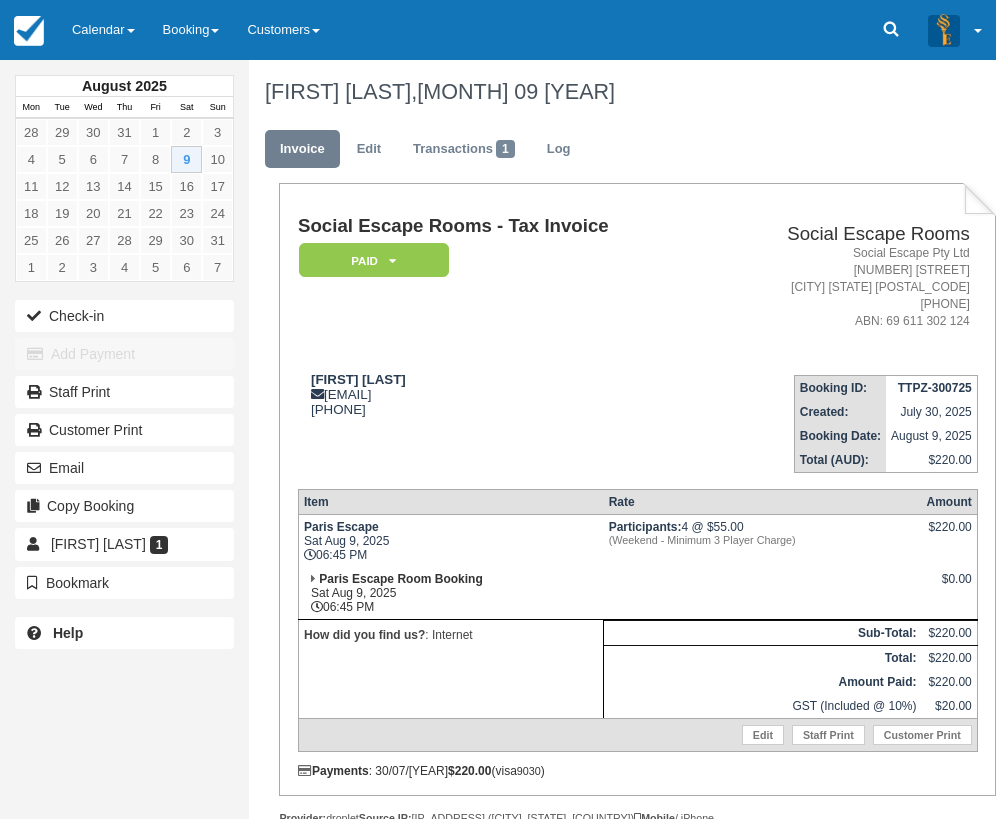 click on "Social Escape Rooms - Tax Invoice
Paid   Pending Reserved Deposit Blocked for Custom Cancelled Deposit Pending
Social Escape Rooms
Social Escape Pty Ltd
[NUMBER] [STREET]
[CITY] [STATE] [POSTAL_CODE]
[PHONE]
ABN: 69 611 302 124
[FIRST] [LAST]  [EMAIL] [PHONE]
Booking ID:
TTPZ-300725
Created:
[MONTH] 30, [YEAR]
Booking Date:
[MONTH] 9, [YEAR]
Total (AUD):
$220.00
Item
Rate
Amount
Paris Escape
Sat [MONTH] 9, [YEAR]
06:45 PM
Participants:  4 @ $55.00  (Weekend - Minimum 3 Player Charge)
$220.00
06:45 PM" at bounding box center (638, 496) 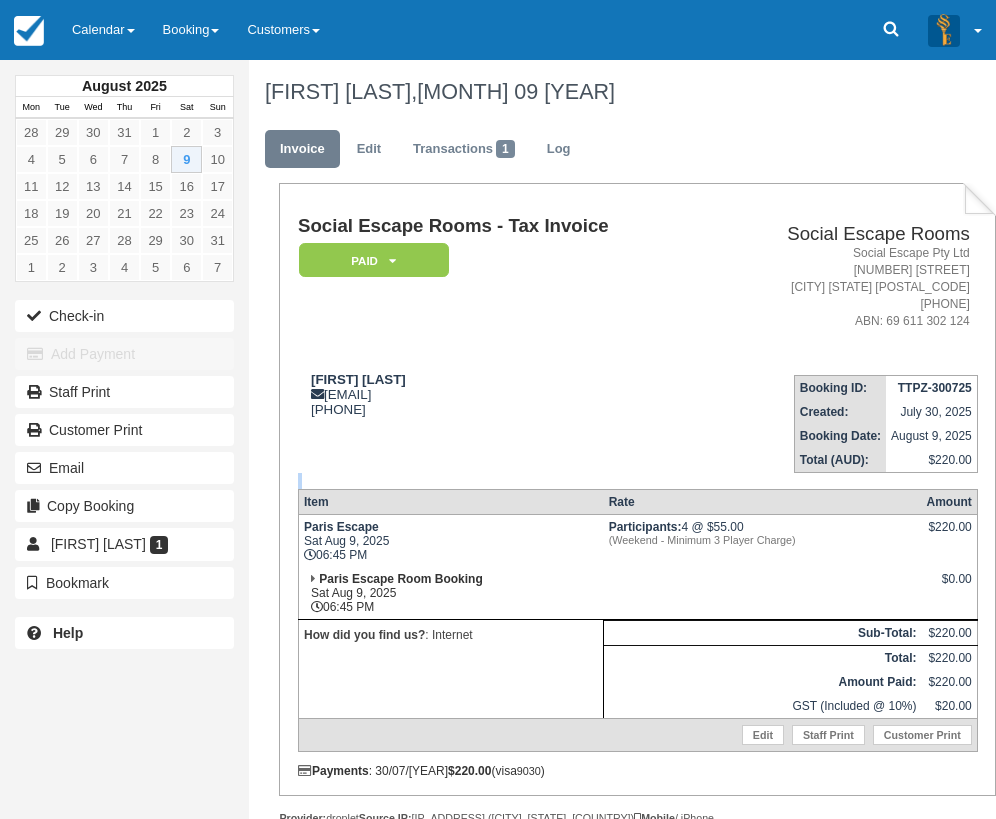click on "Social Escape Rooms - Tax Invoice
Paid   Pending Reserved Deposit Blocked for Custom Cancelled Deposit Pending
Social Escape Rooms
Social Escape Pty Ltd
[NUMBER] [STREET]
[CITY] [STATE] [POSTAL_CODE]
[PHONE]
ABN: 69 611 302 124
[FIRST] [LAST]  [EMAIL] [PHONE]
Booking ID:
TTPZ-300725
Created:
[MONTH] 30, [YEAR]
Booking Date:
[MONTH] 9, [YEAR]
Total (AUD):
$220.00
Item
Rate
Amount
Paris Escape
Sat [MONTH] 9, [YEAR]
06:45 PM
Participants:  4 @ $55.00  (Weekend - Minimum 3 Player Charge)
$220.00
06:45 PM" at bounding box center [638, 496] 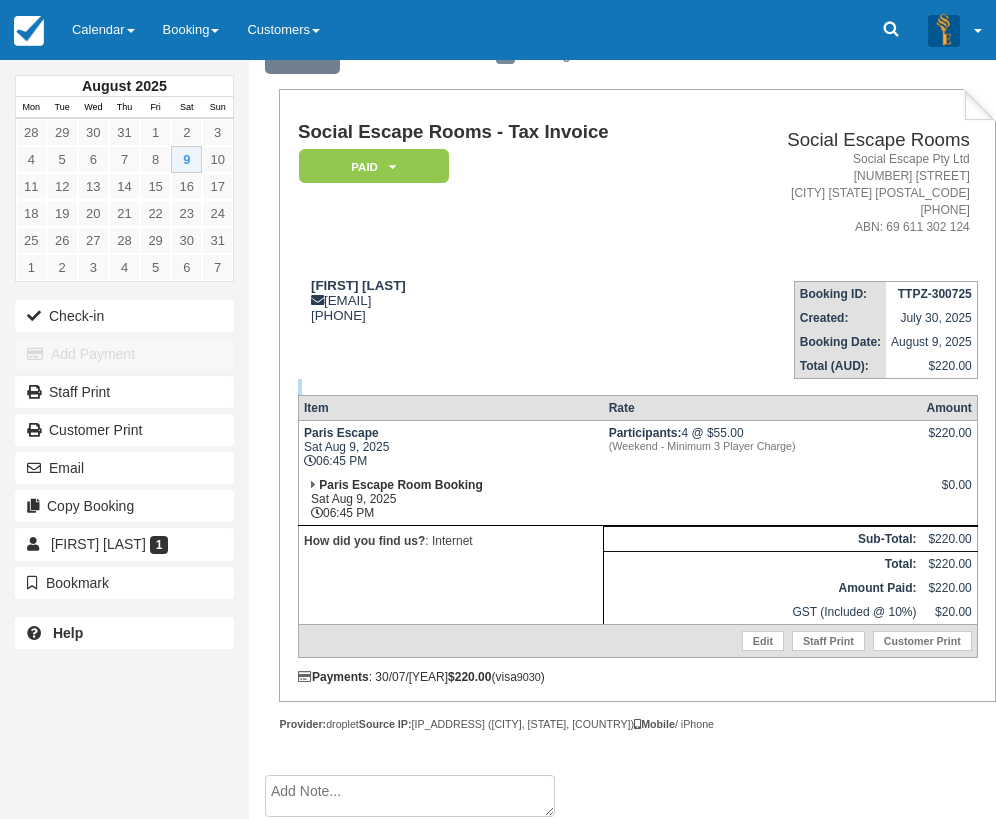 scroll, scrollTop: 103, scrollLeft: 0, axis: vertical 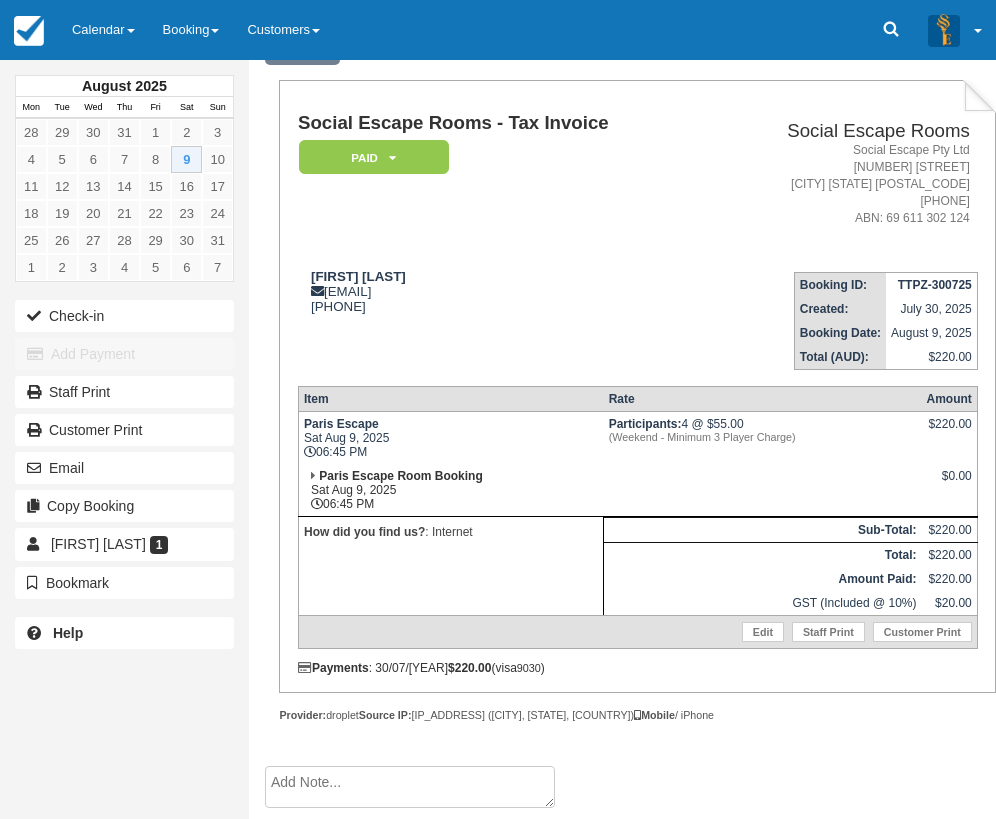 click on "Paris Escape Room Booking" at bounding box center (400, 476) 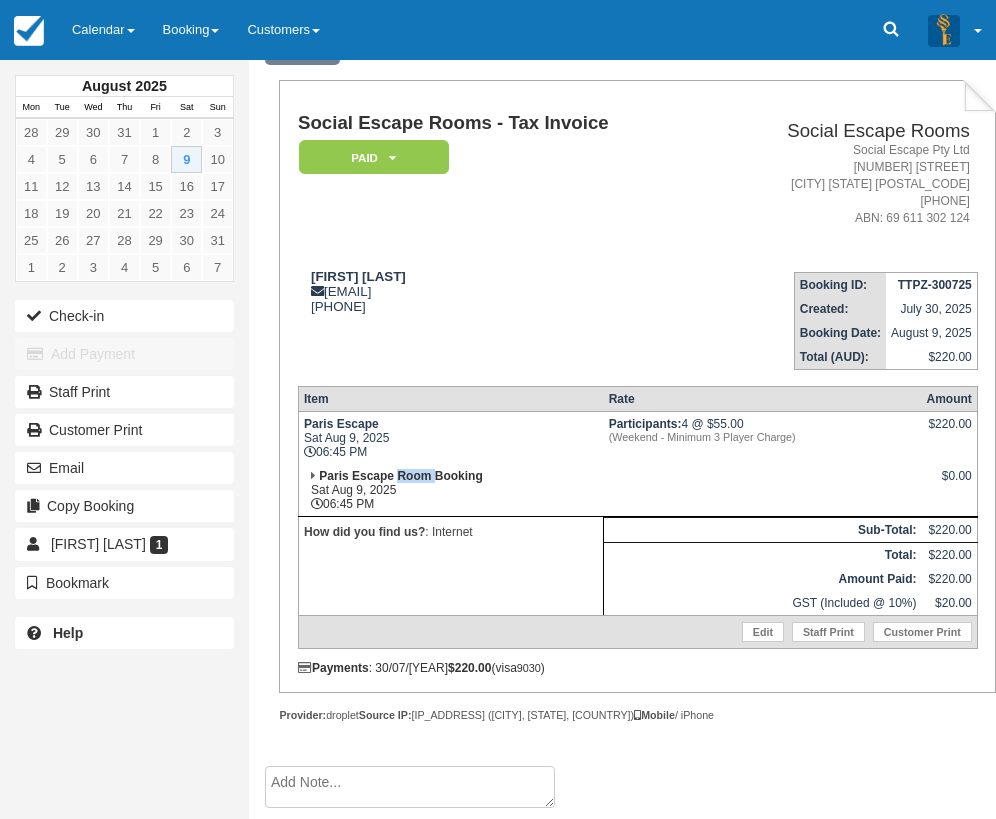 click on "Paris Escape Room Booking" at bounding box center [400, 476] 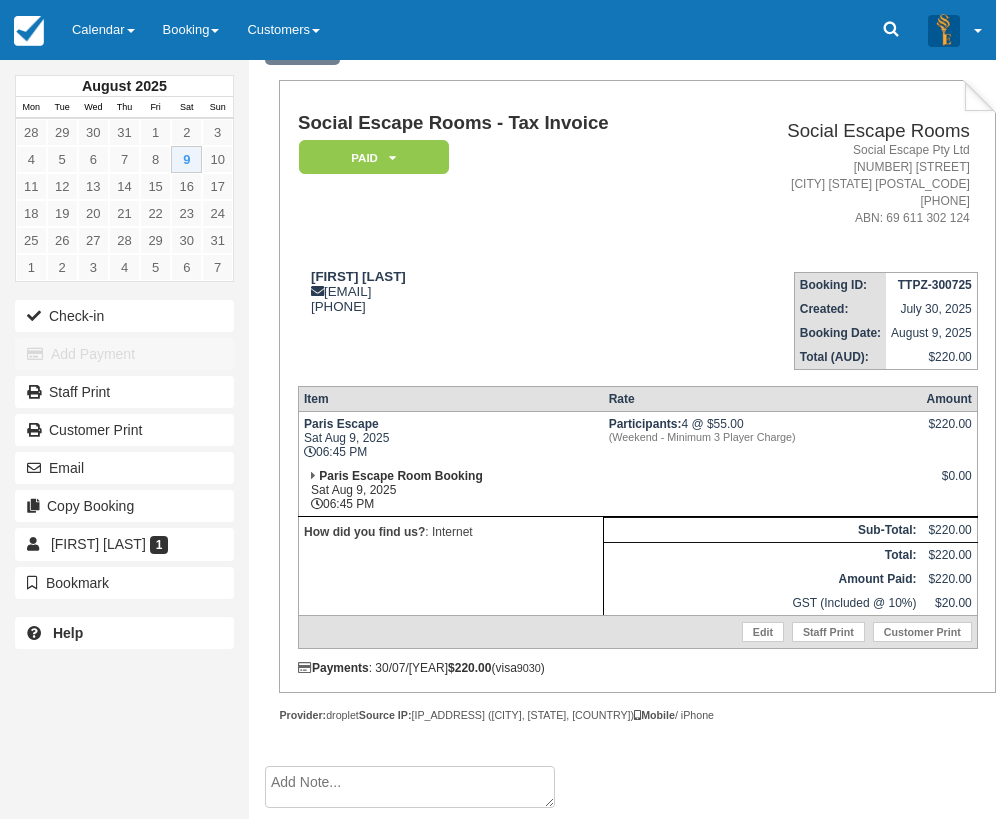 click on "Paris Escape
Sat [MONTH] 9, [YEAR]
06:45 PM" at bounding box center (450, 437) 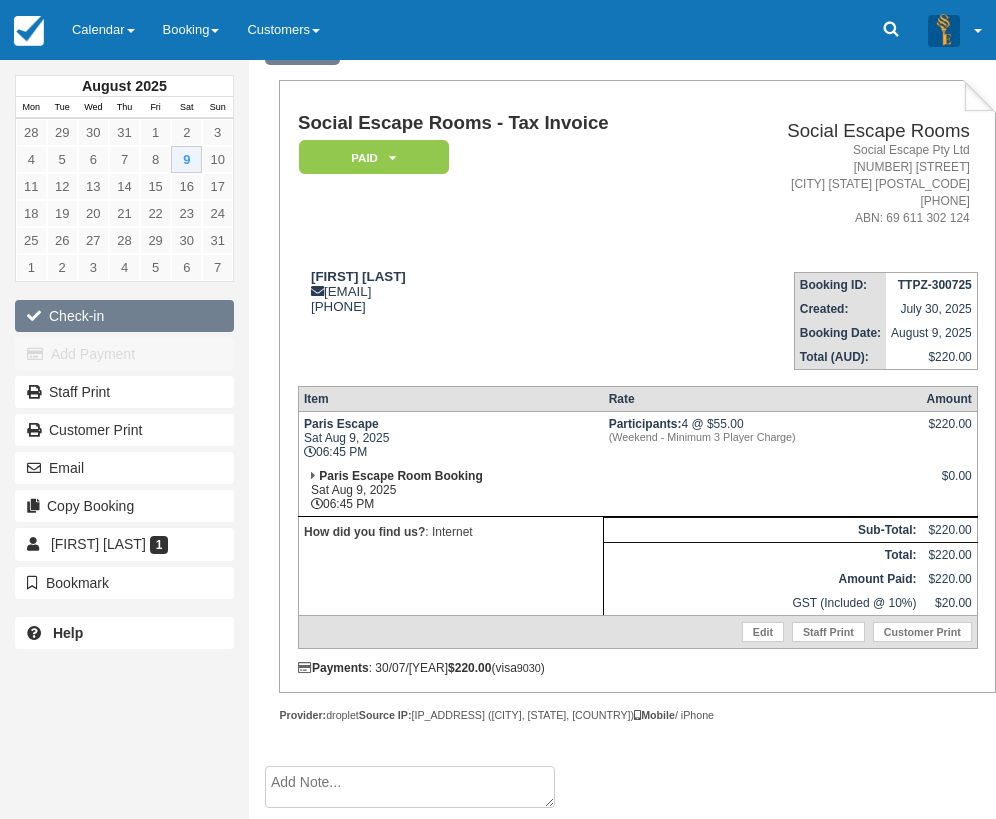 click on "Check-in" at bounding box center (124, 316) 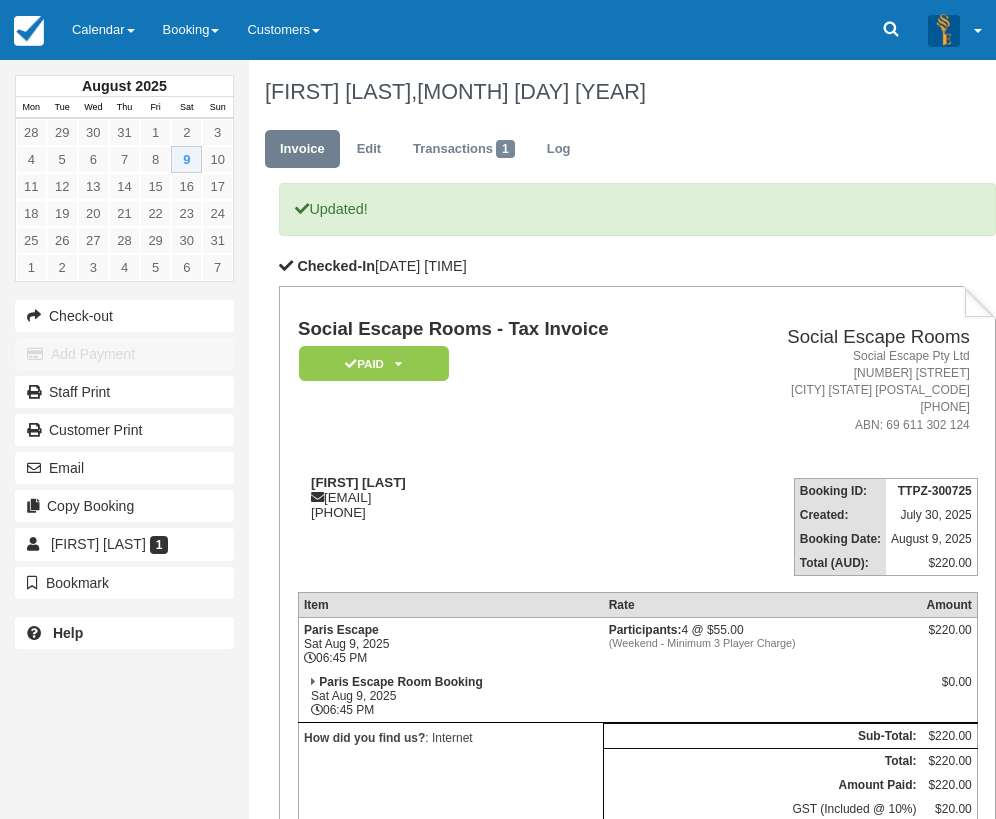 scroll, scrollTop: 0, scrollLeft: 0, axis: both 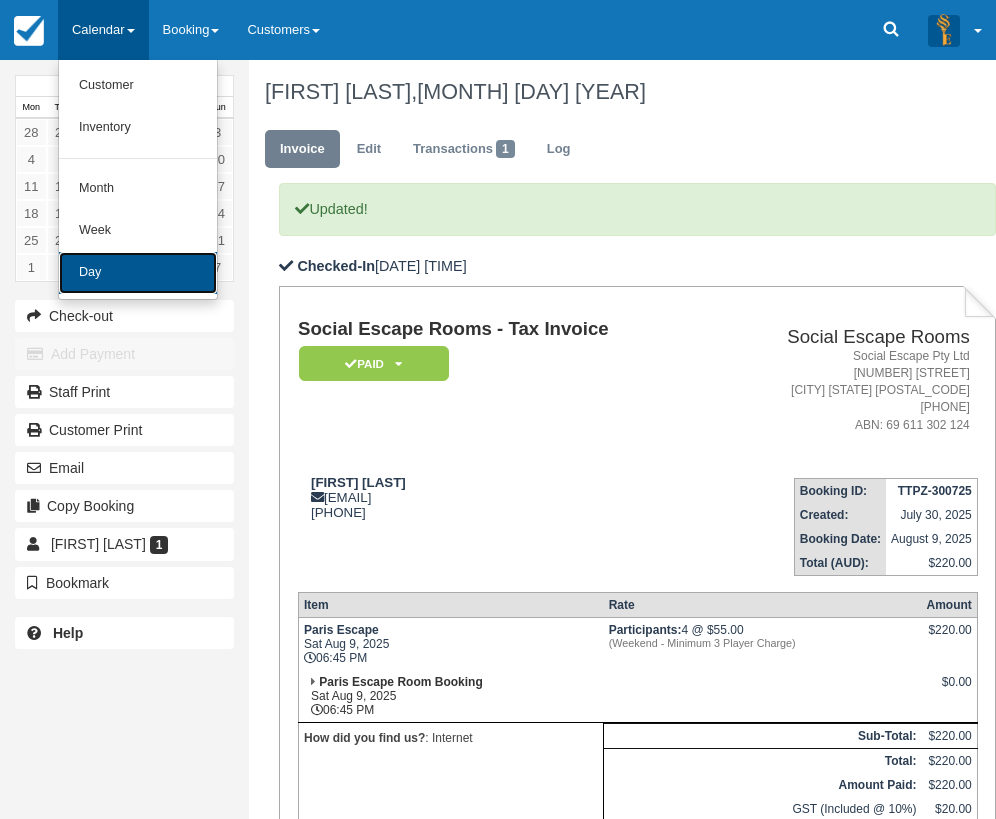 click on "Day" at bounding box center [138, 273] 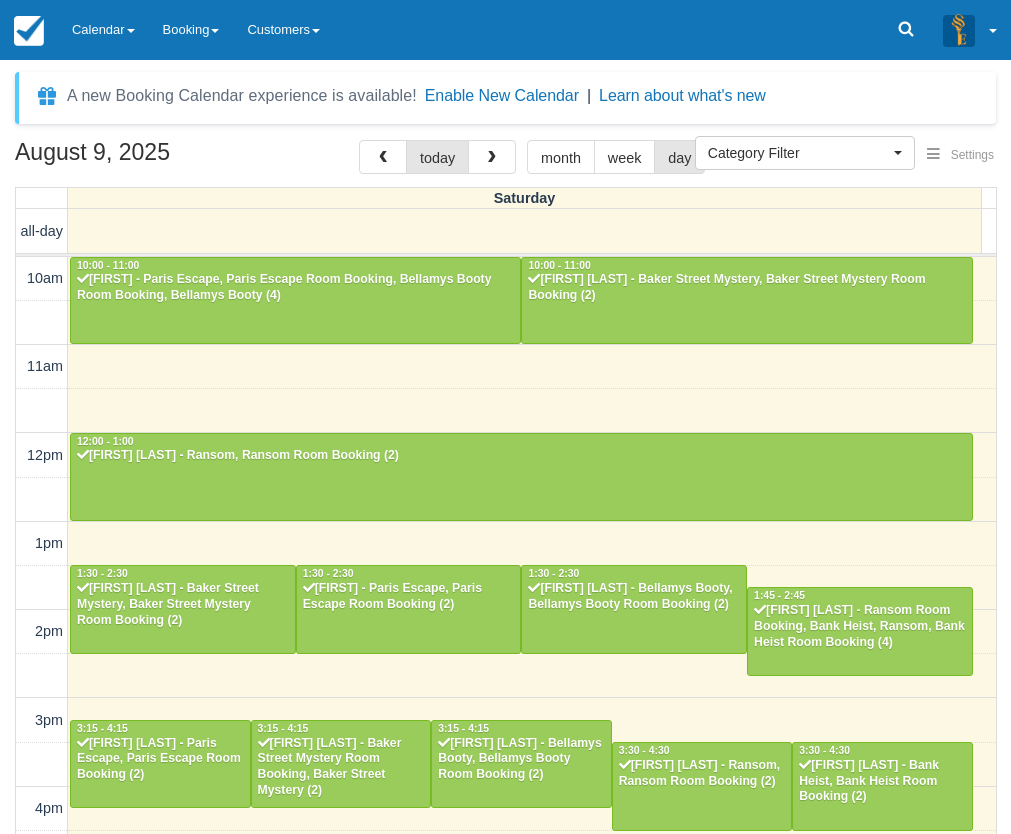 select 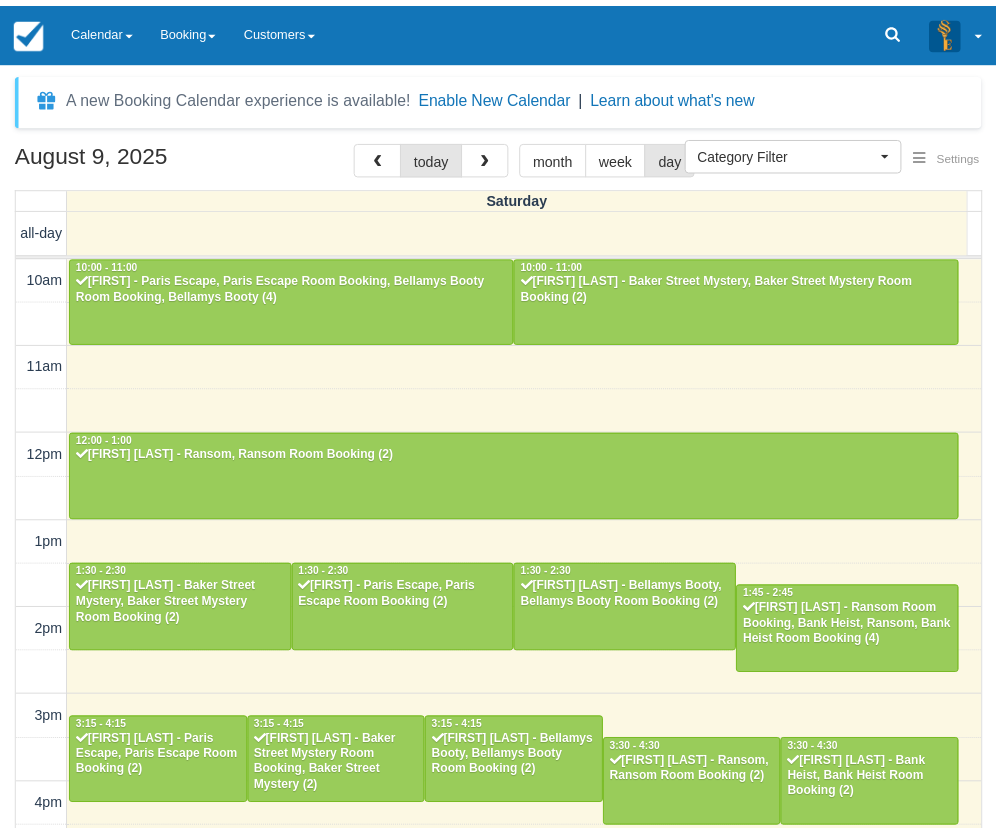 scroll, scrollTop: 0, scrollLeft: 0, axis: both 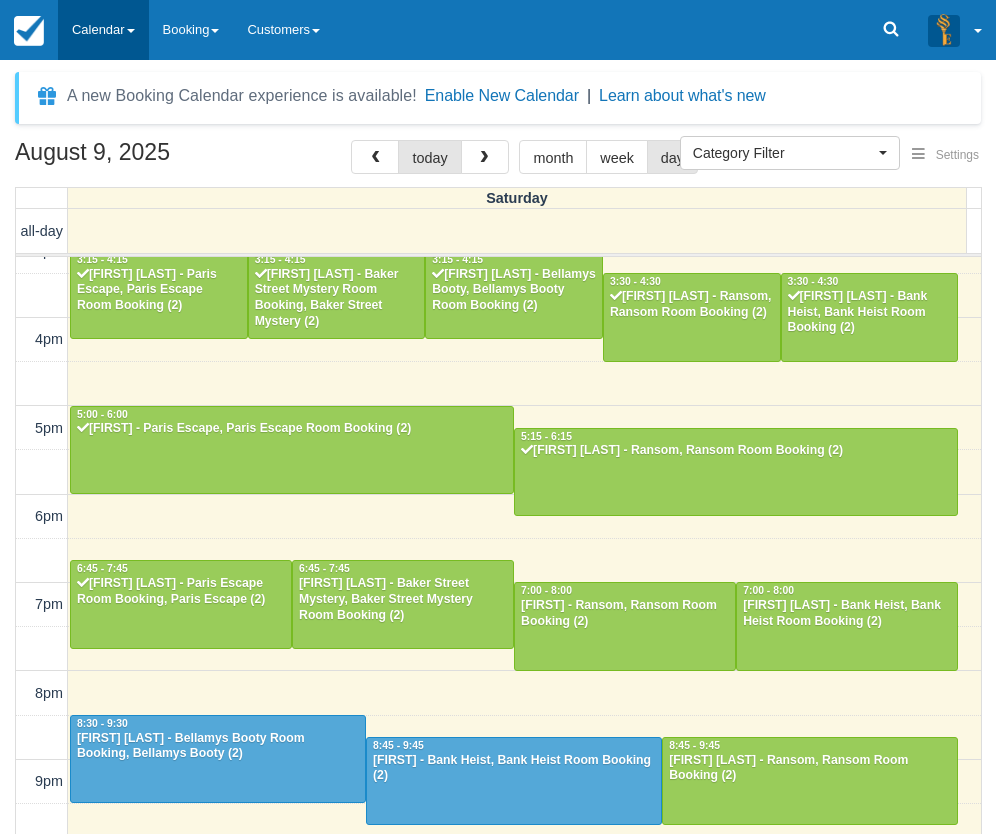click on "Calendar" at bounding box center (103, 30) 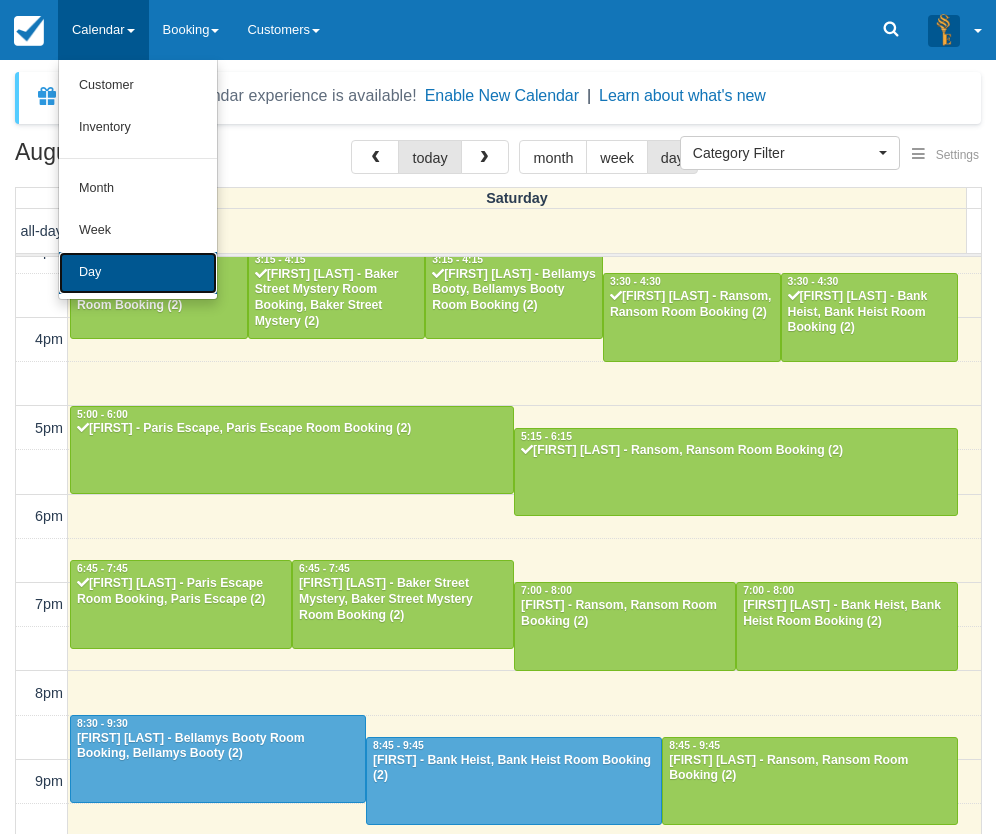 click on "Day" at bounding box center (138, 273) 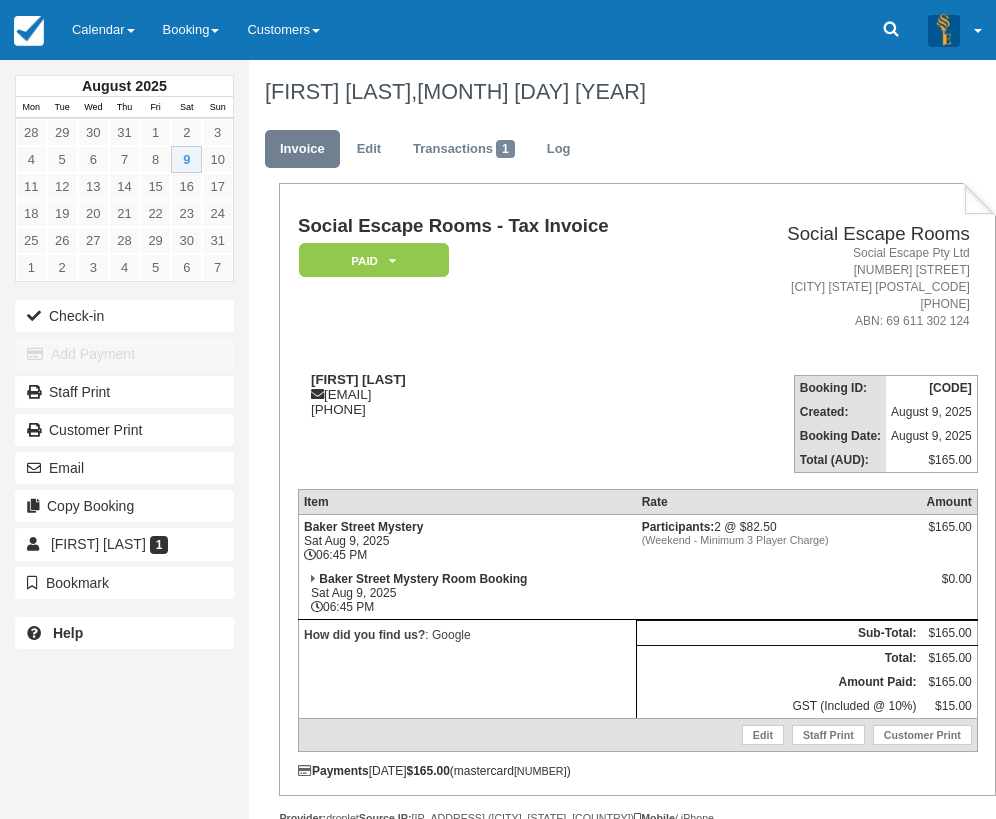 scroll, scrollTop: 0, scrollLeft: 0, axis: both 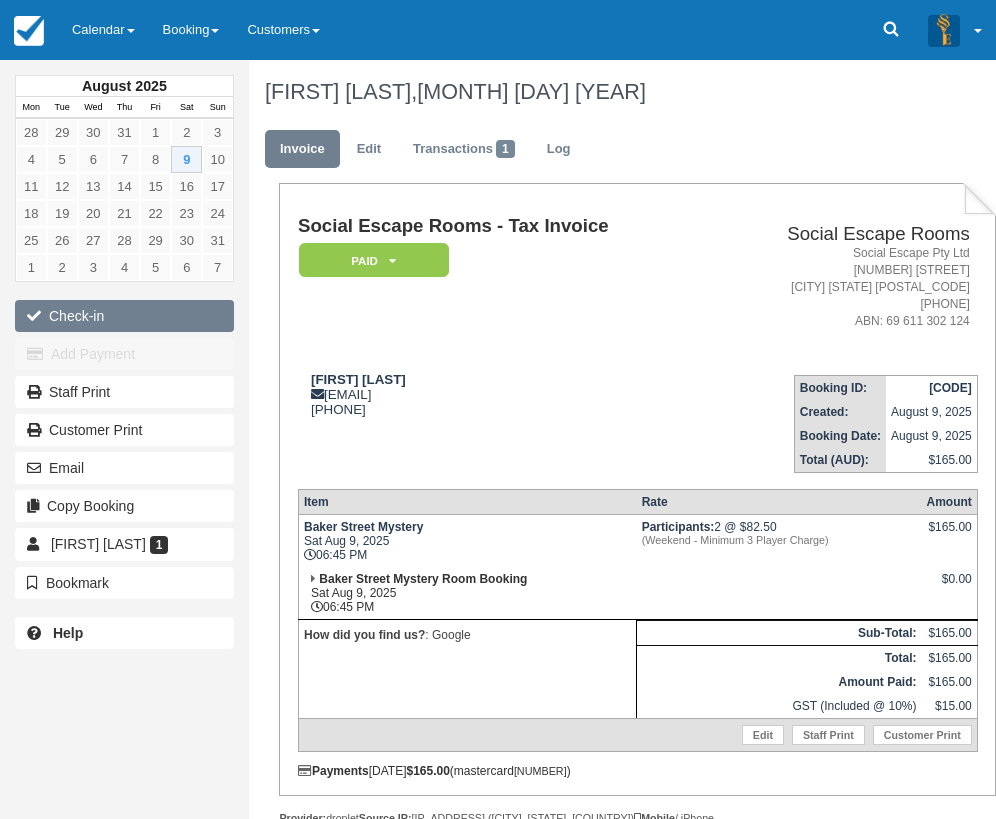 click on "Check-in" at bounding box center [124, 316] 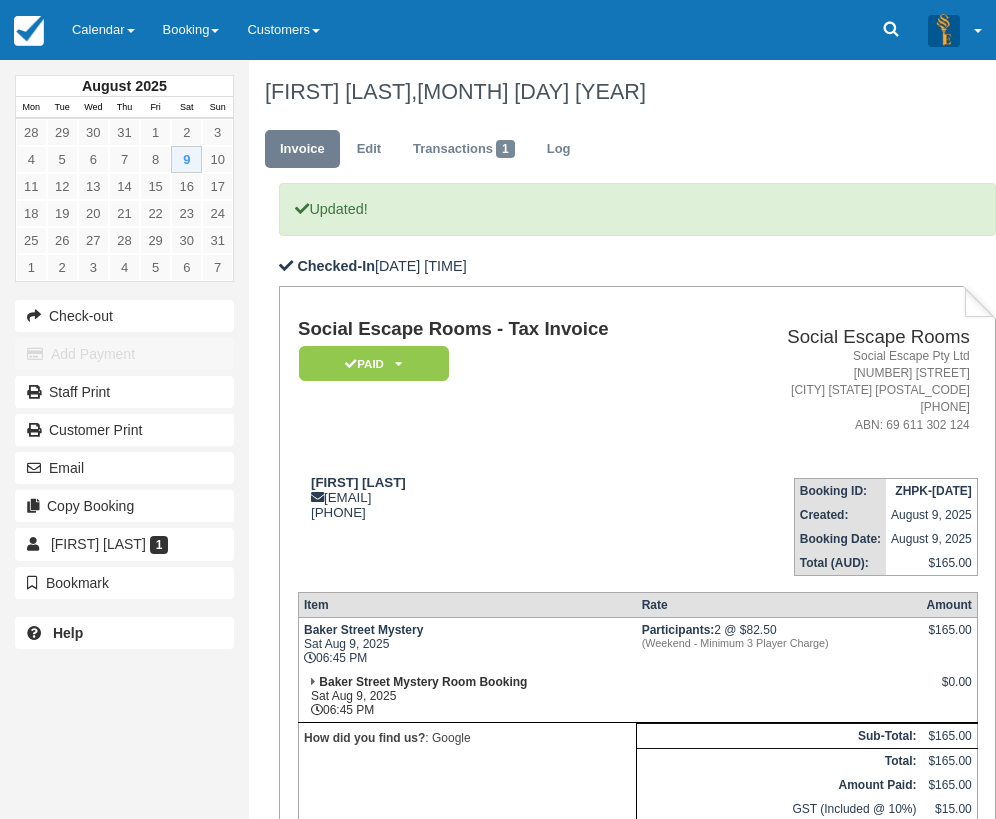 scroll, scrollTop: 0, scrollLeft: 0, axis: both 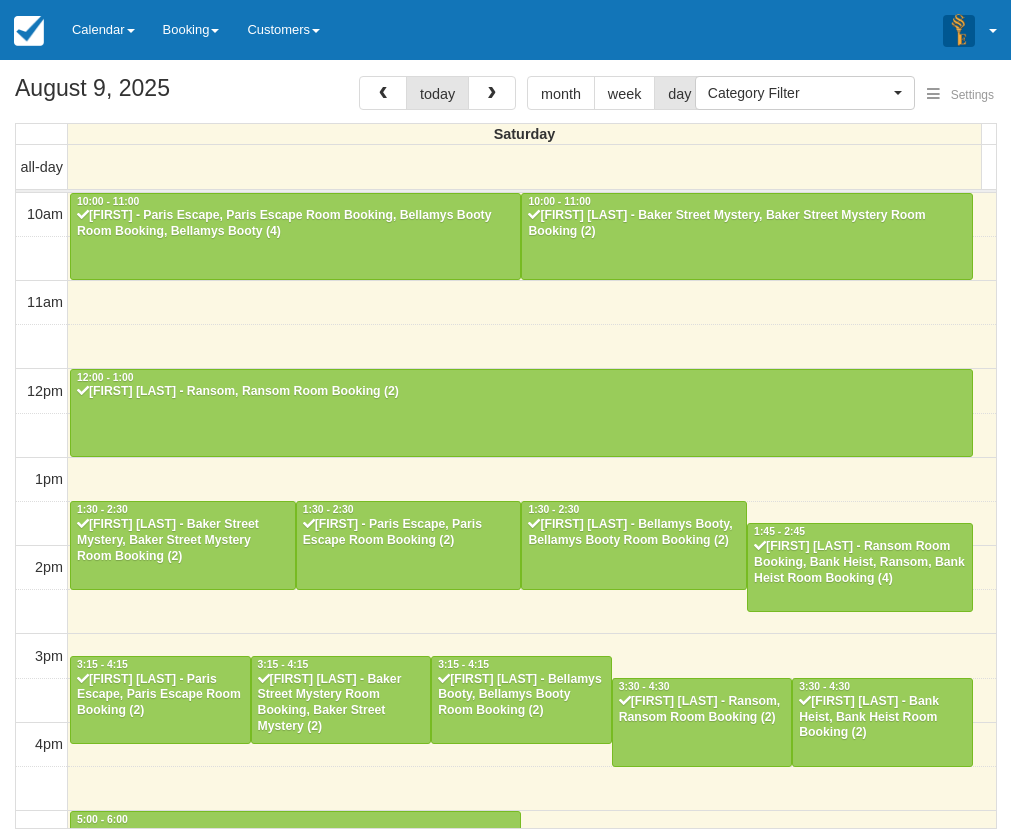 select 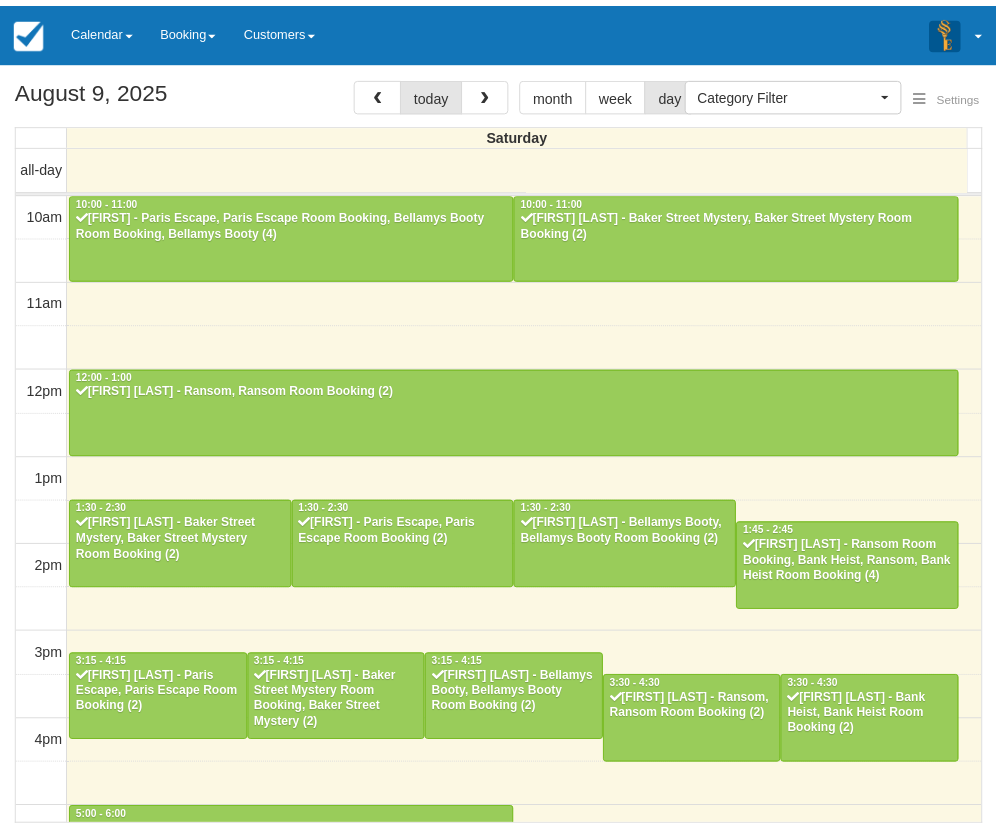 scroll, scrollTop: 469, scrollLeft: 0, axis: vertical 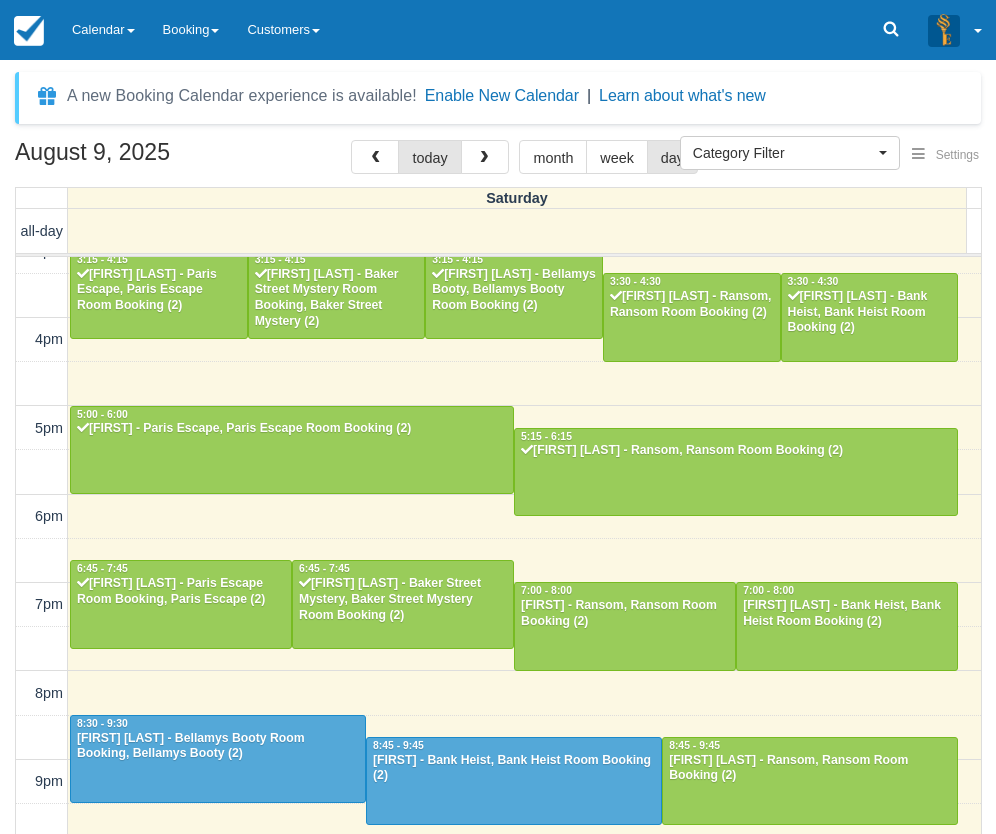 click on "August 9, 2025 today month week day Saturday all-day 10am 11am 12pm 1pm 2pm 3pm 4pm 5pm 6pm 7pm 8pm 9pm 10pm 10:00 - 11:00  Nick - Paris Escape, Paris Escape Room Booking, Bellamys Booty Room Booking, Bellamys Booty (4) 10:00 - 11:00  Sharon welsh - Baker Street Mystery, Baker Street Mystery Room Booking (2) 12:00 - 1:00  Jason Cai - Ransom, Ransom Room Booking (2) 1:30 - 2:30  Ashleigh Buchanan - Baker Street Mystery, Baker Street Mystery Room Booking (2) 1:30 - 2:30  Junjun - Paris Escape, Paris Escape Room Booking (2) 1:30 - 2:30  Nikita Khan - Bellamys Booty, Bellamys Booty Room Booking (2) 1:45 - 2:45  Michaela Porter - Ransom Room Booking, Bank Heist, Ransom, Bank Heist Room Booking (4) 3:15 - 4:15  Edison Liang - Paris Escape, Paris Escape Room Booking (2) 3:15 - 4:15  Jeremy Tay - Baker Street Mystery Room Booking, Baker Street Mystery (2) 3:15 - 4:15  Rachel Li - Bellamys Booty, Bellamys Booty Room Booking (2) 3:30 - 4:30  Joanne Lad - Ransom, Ransom Room Booking (2) 3:30 - 4:30 5:00 - 6:00" at bounding box center [498, 516] 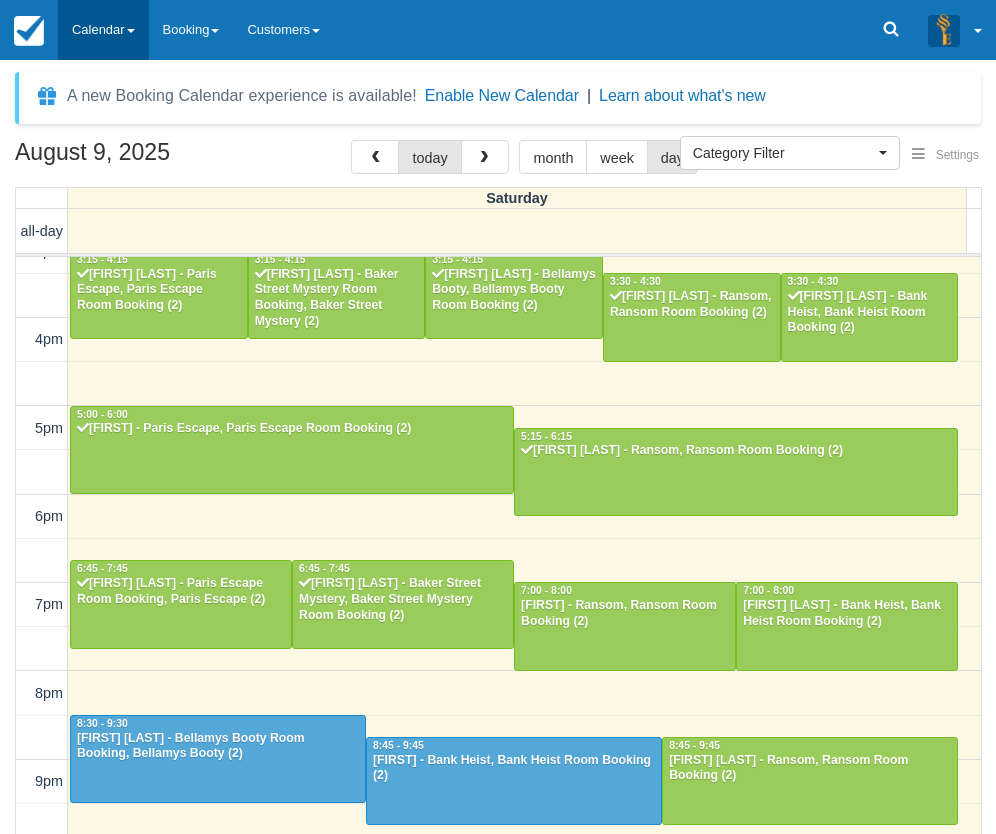 click on "Calendar" at bounding box center [103, 30] 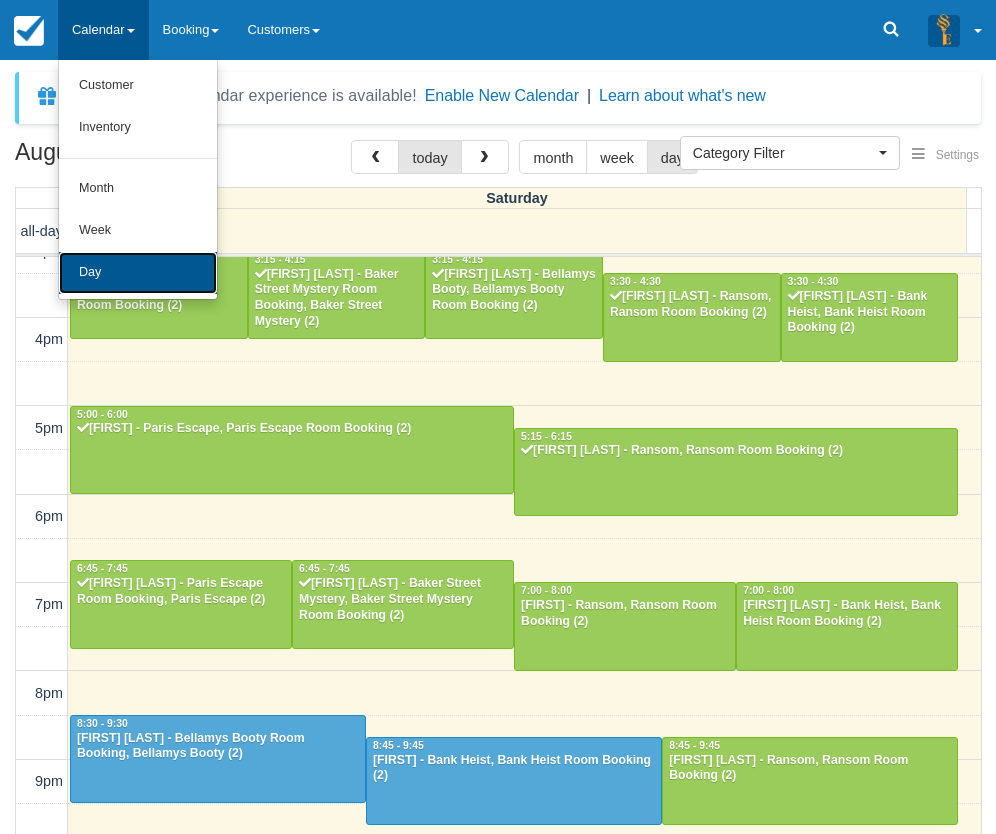 click on "Day" at bounding box center [138, 273] 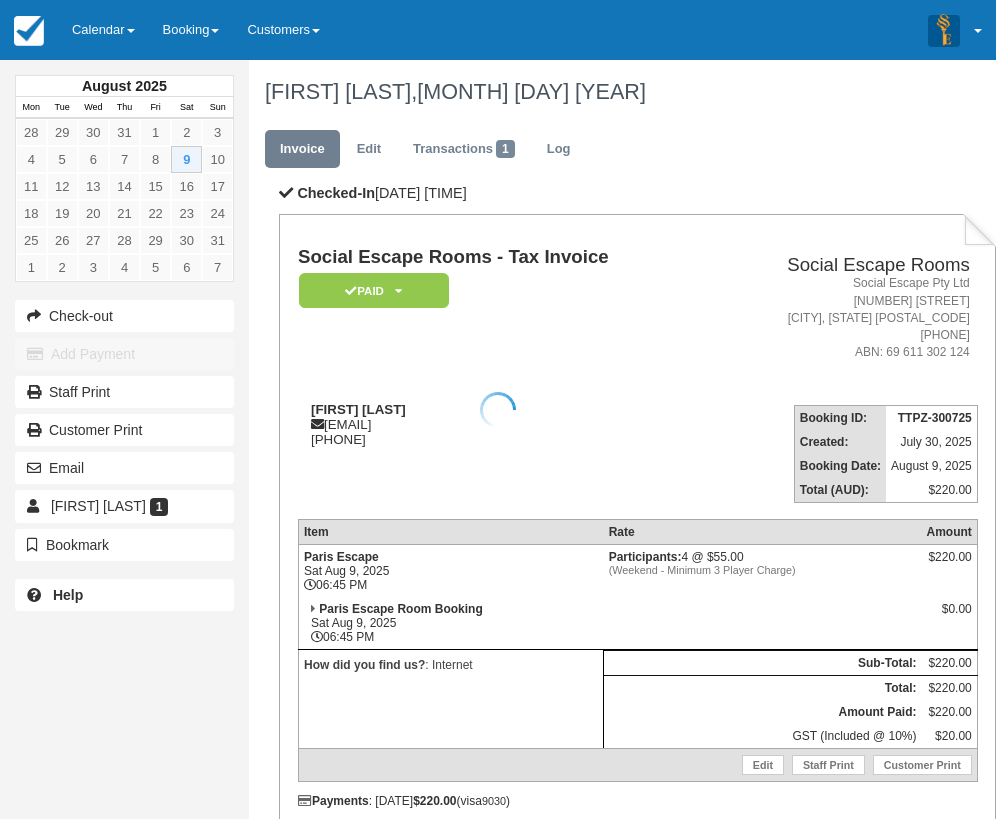 scroll, scrollTop: 0, scrollLeft: 0, axis: both 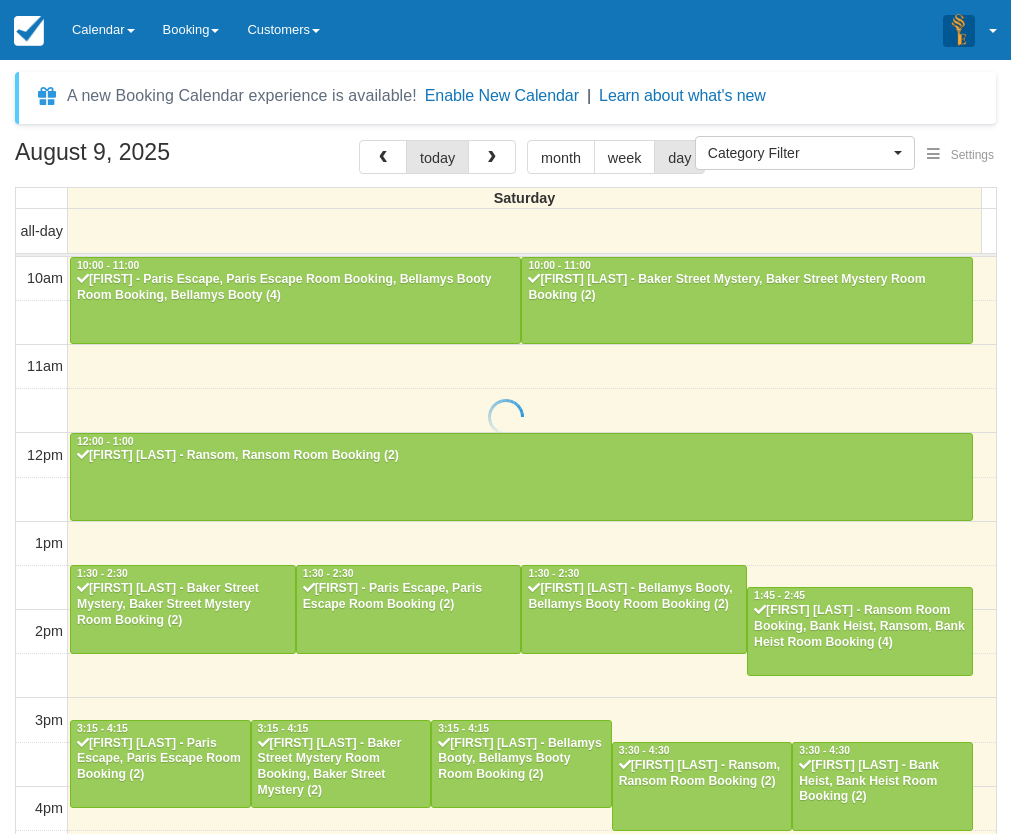 select 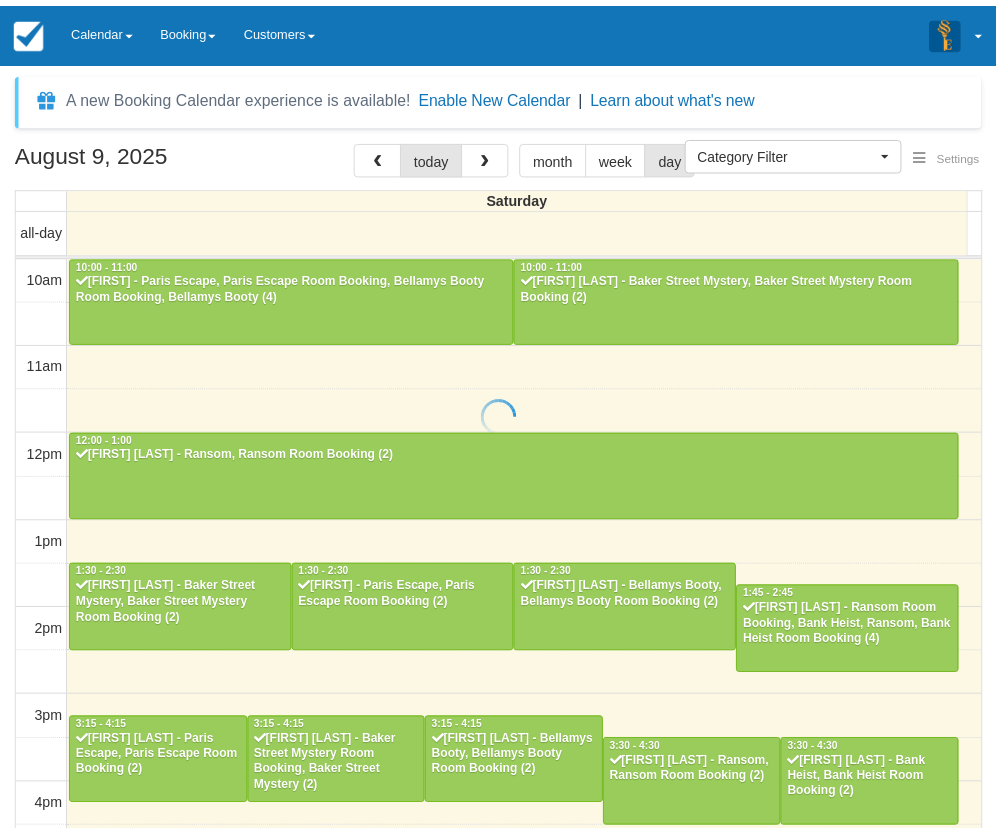 scroll, scrollTop: 0, scrollLeft: 0, axis: both 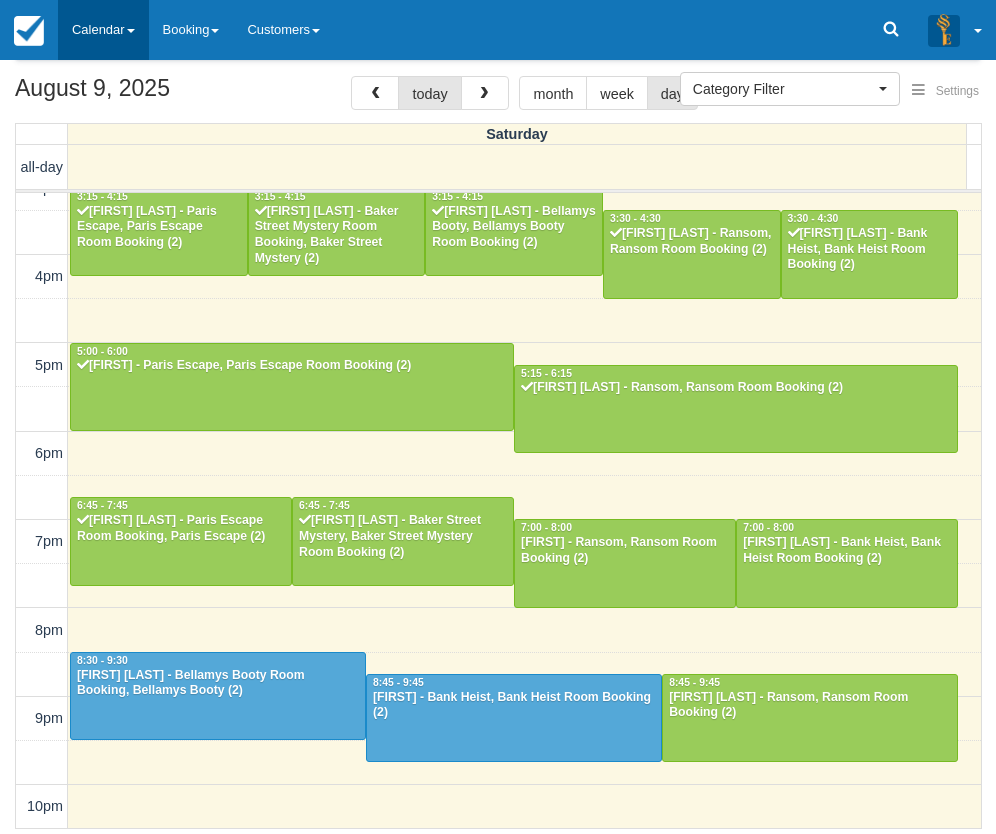 click on "Calendar" at bounding box center [103, 30] 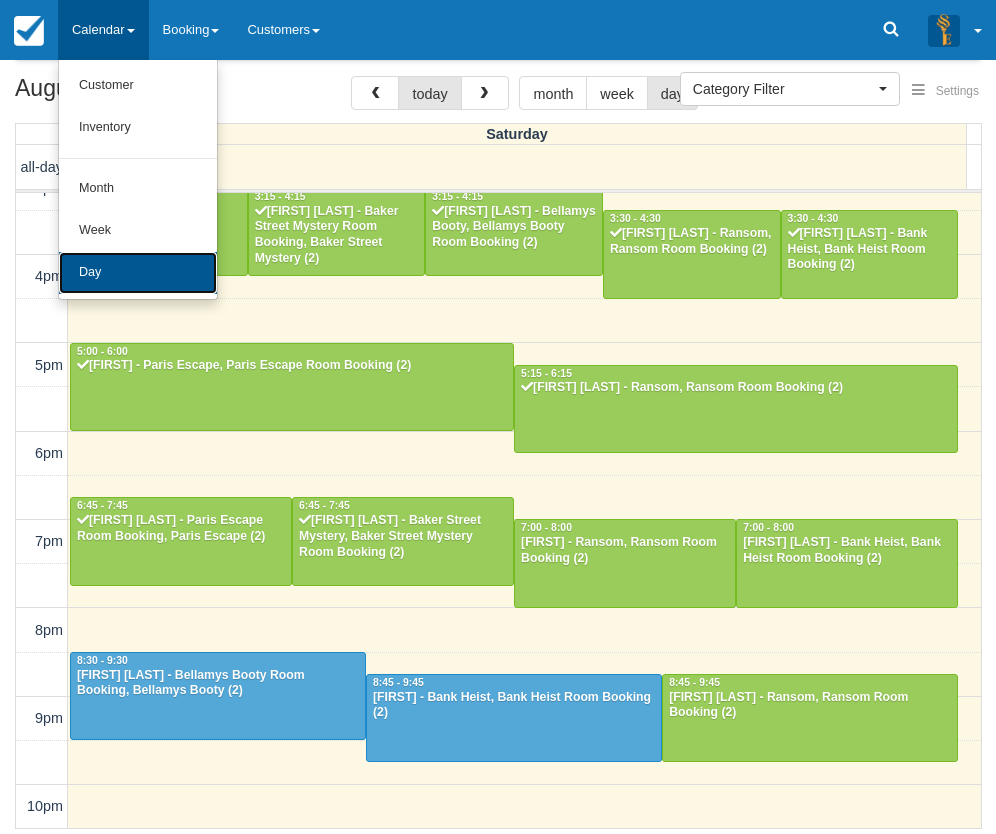 click on "Day" at bounding box center [138, 273] 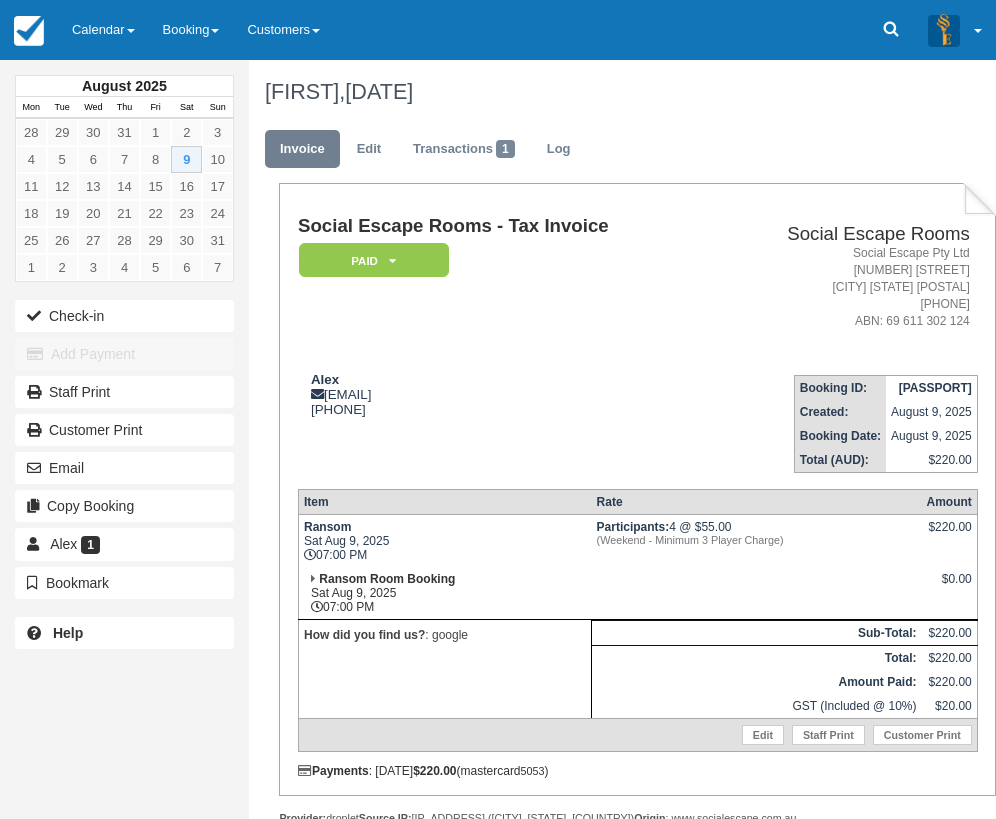 scroll, scrollTop: 0, scrollLeft: 0, axis: both 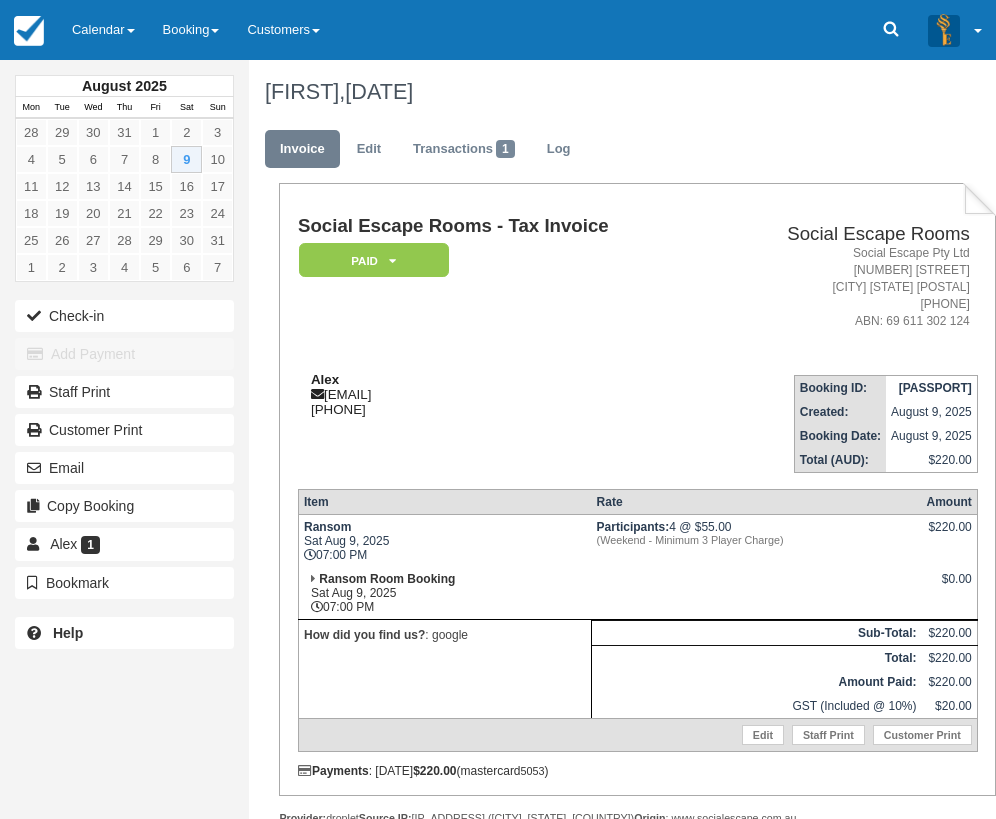click on "[FIRST]  [EMAIL] [PHONE]" at bounding box center (505, 394) 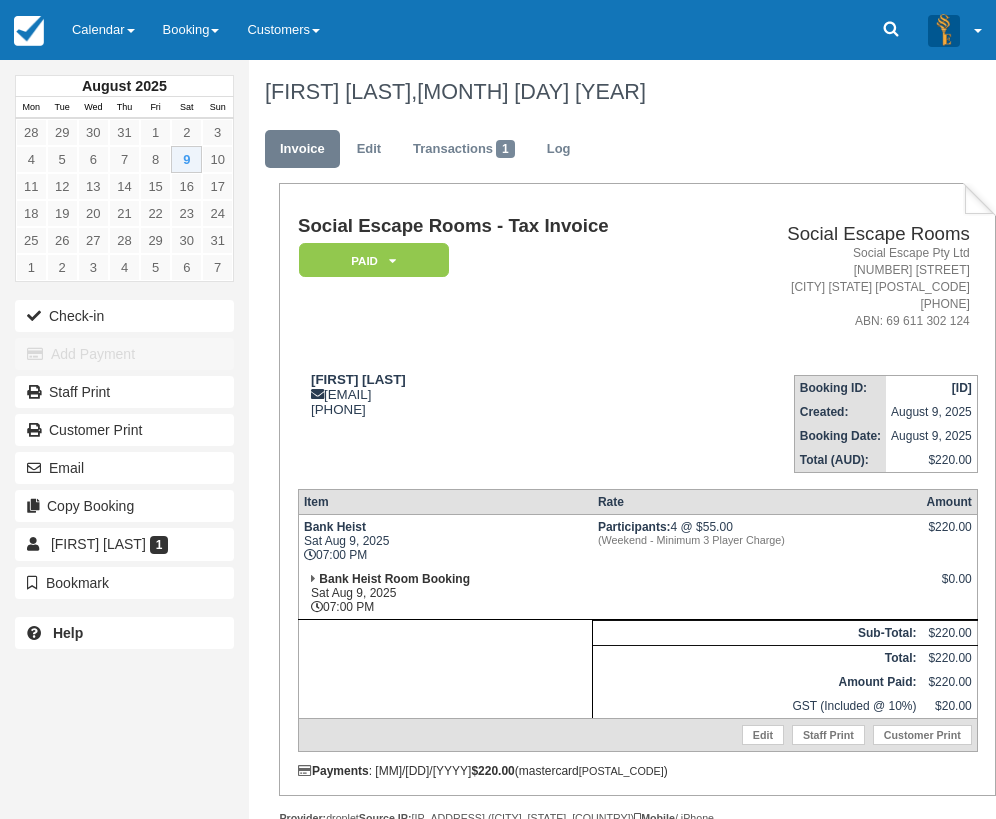scroll, scrollTop: 0, scrollLeft: 0, axis: both 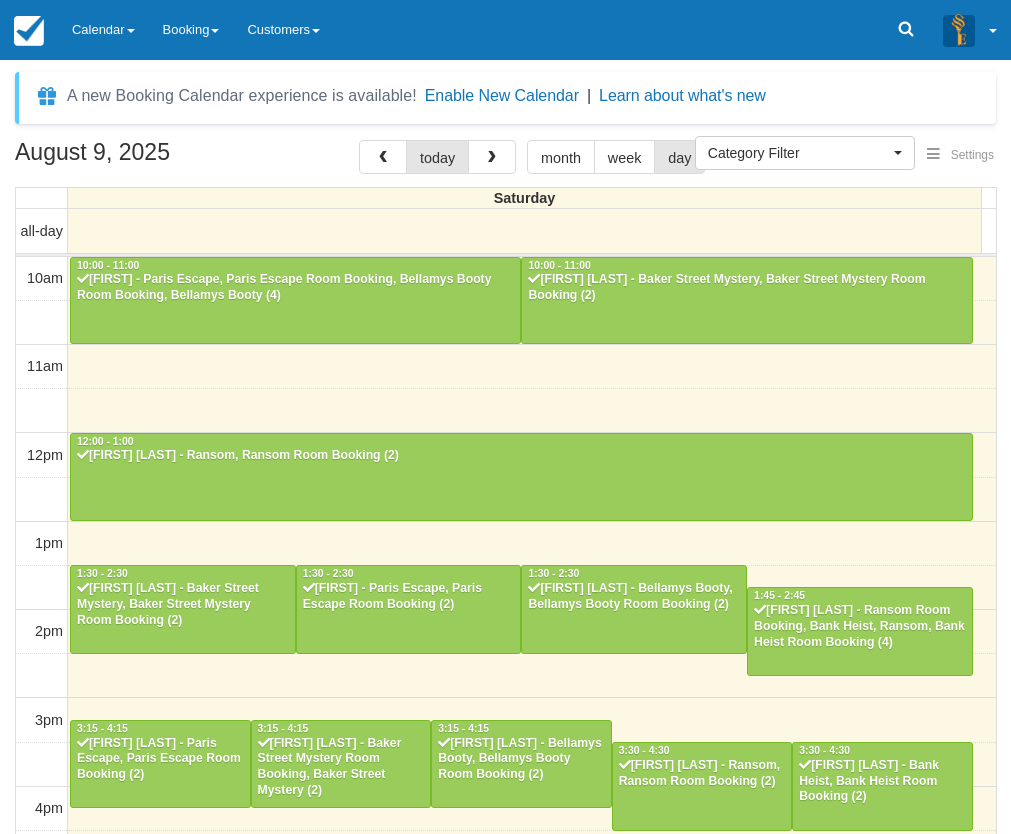 select 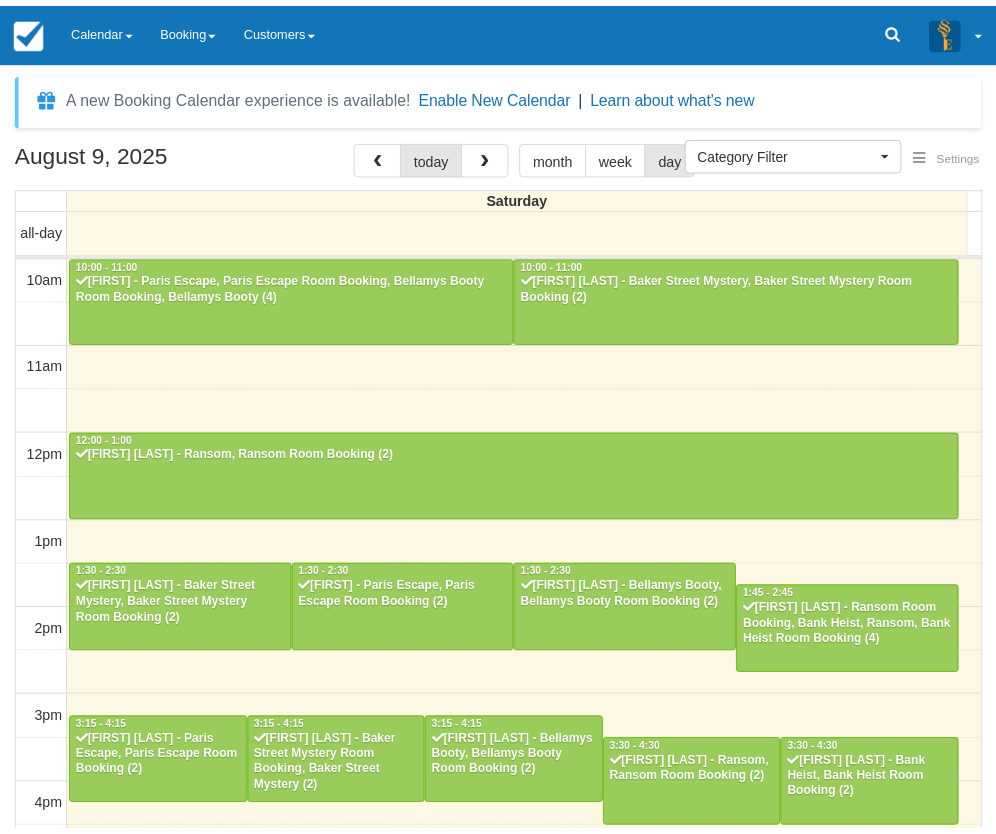 scroll, scrollTop: 0, scrollLeft: 0, axis: both 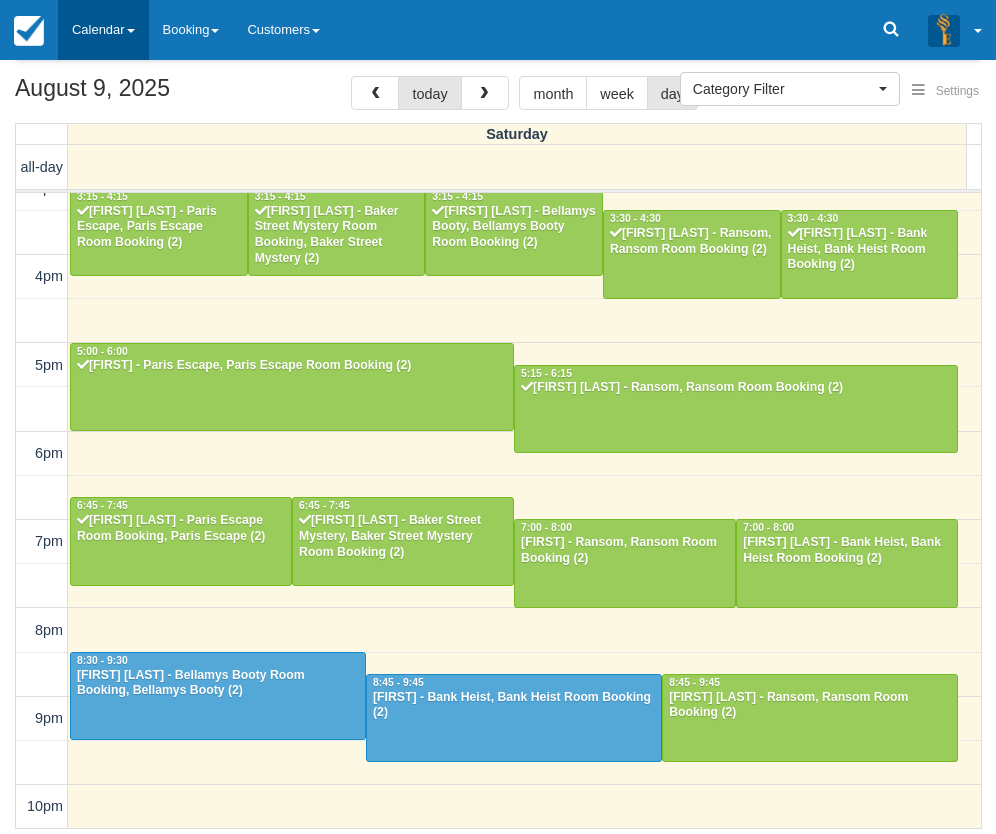 click on "Calendar" at bounding box center [103, 30] 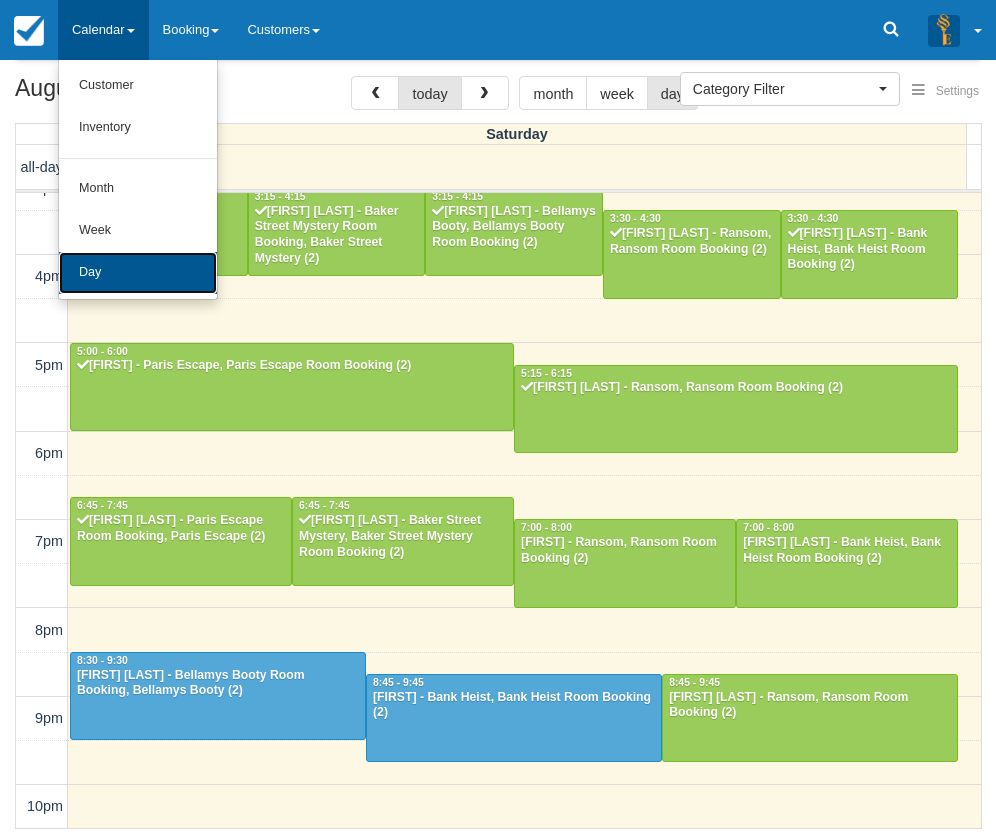click on "Day" at bounding box center [138, 273] 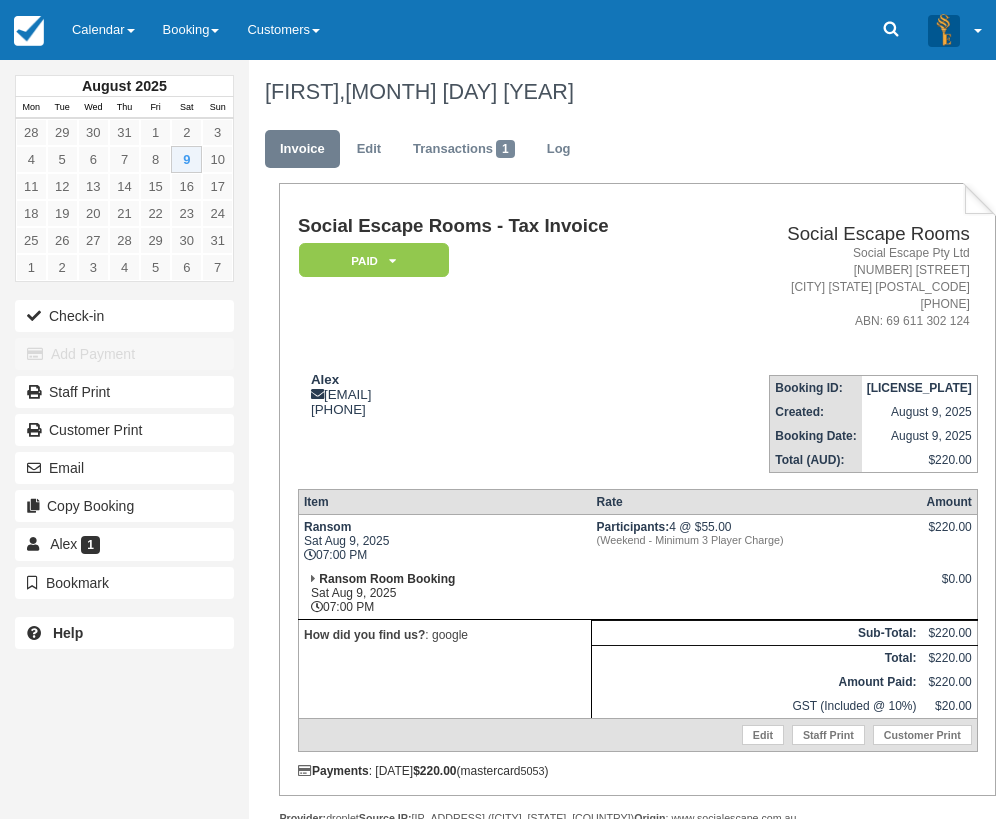 scroll, scrollTop: 0, scrollLeft: 0, axis: both 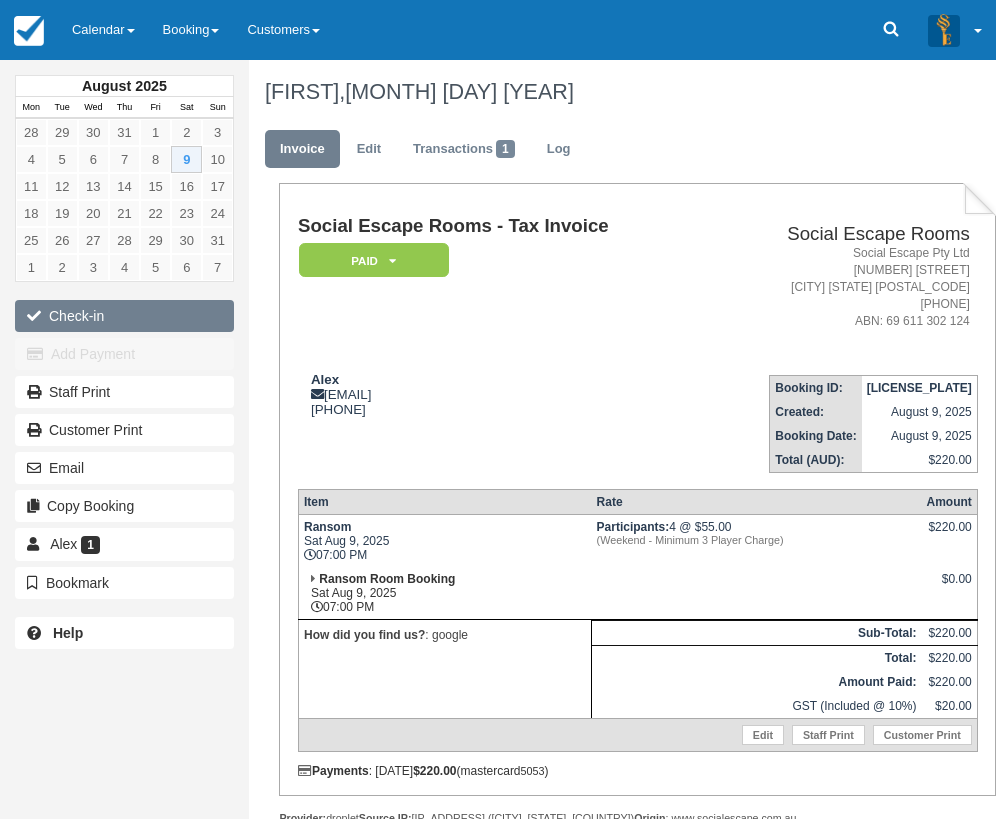 click on "Check-in" at bounding box center (124, 316) 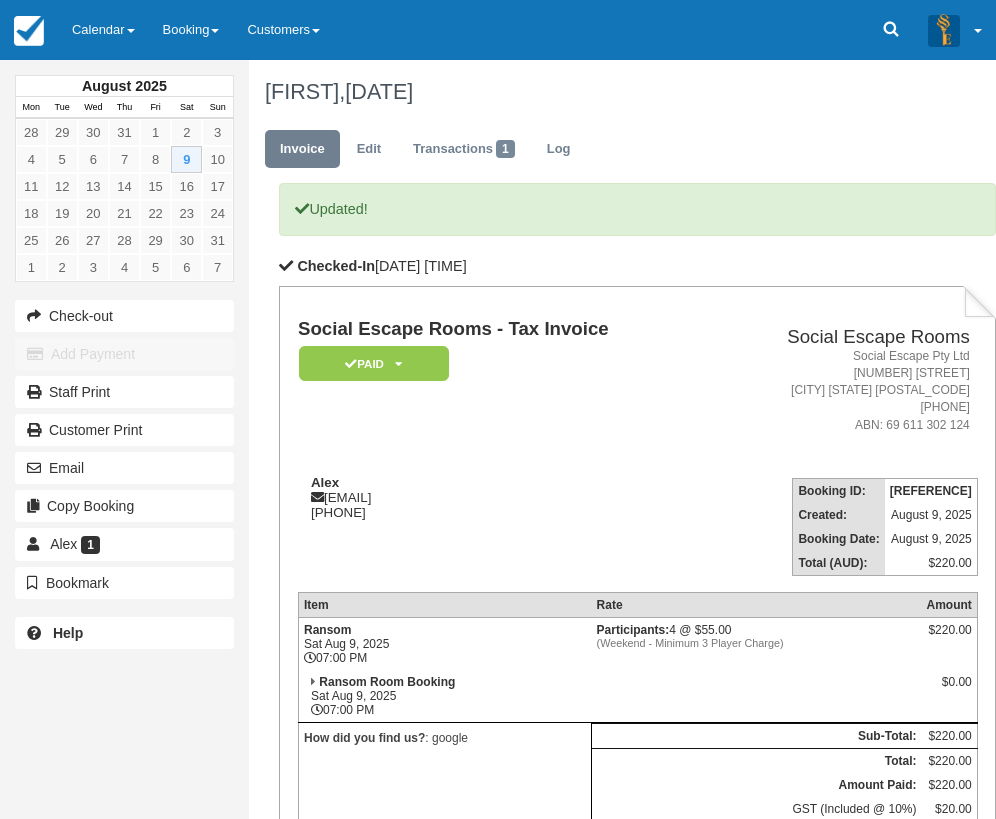 scroll, scrollTop: 0, scrollLeft: 0, axis: both 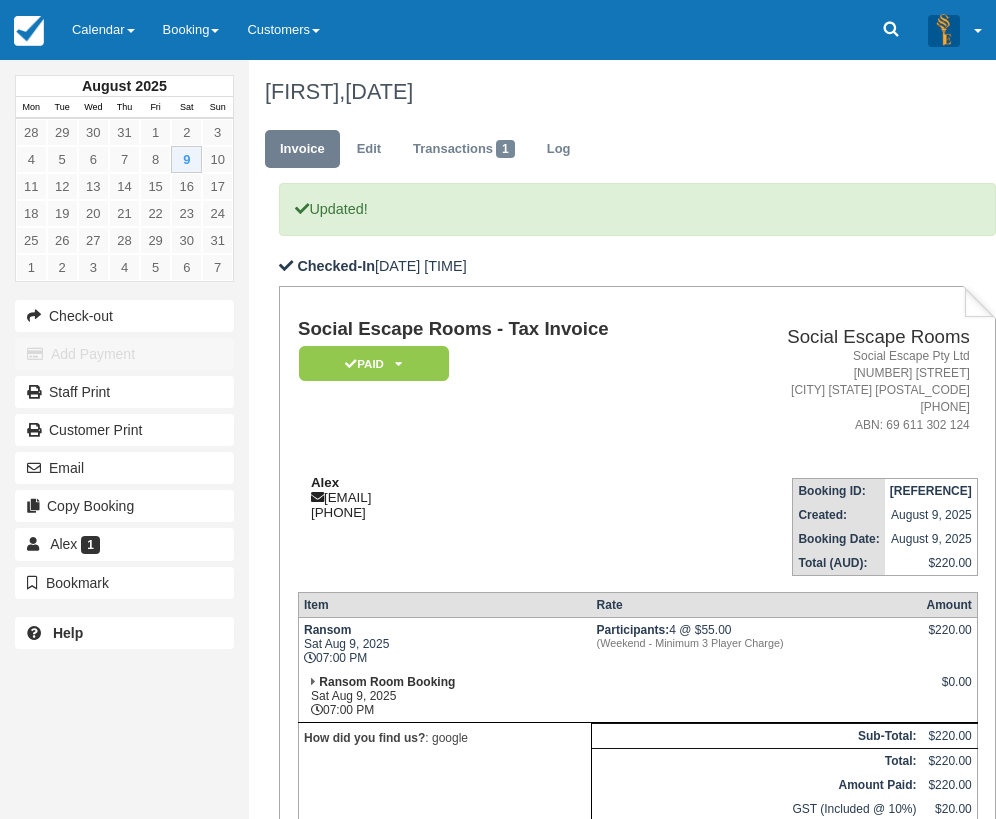 drag, startPoint x: 420, startPoint y: 499, endPoint x: 378, endPoint y: 499, distance: 42 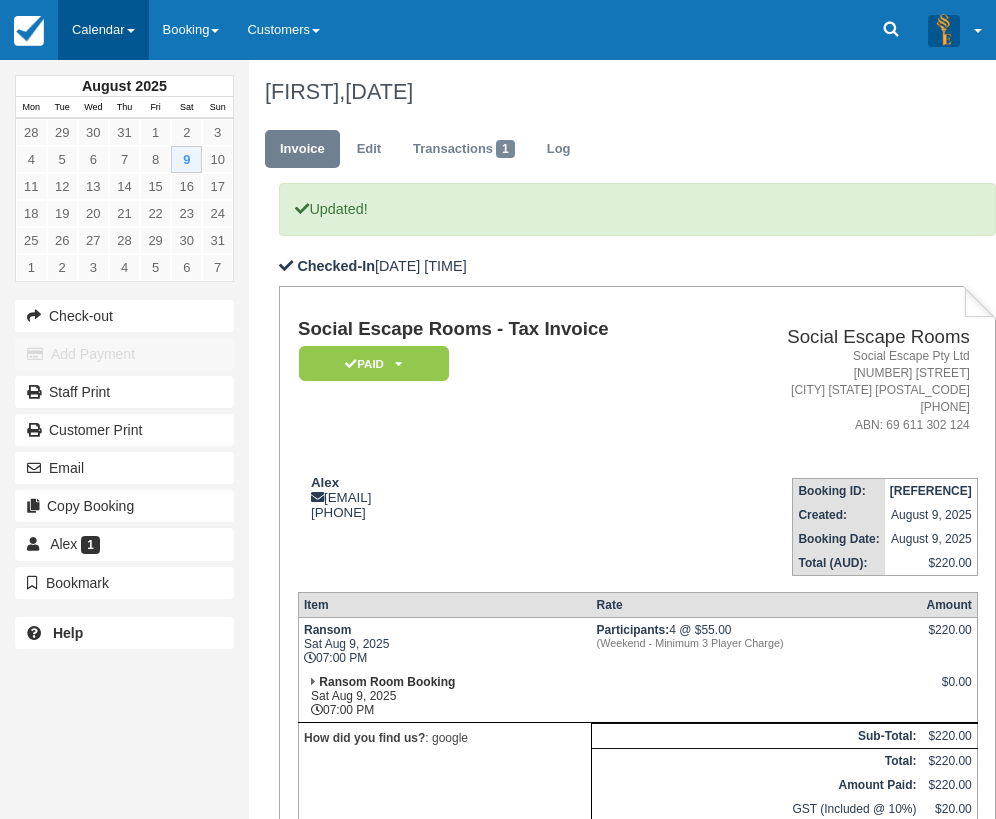 click on "Calendar" at bounding box center (103, 30) 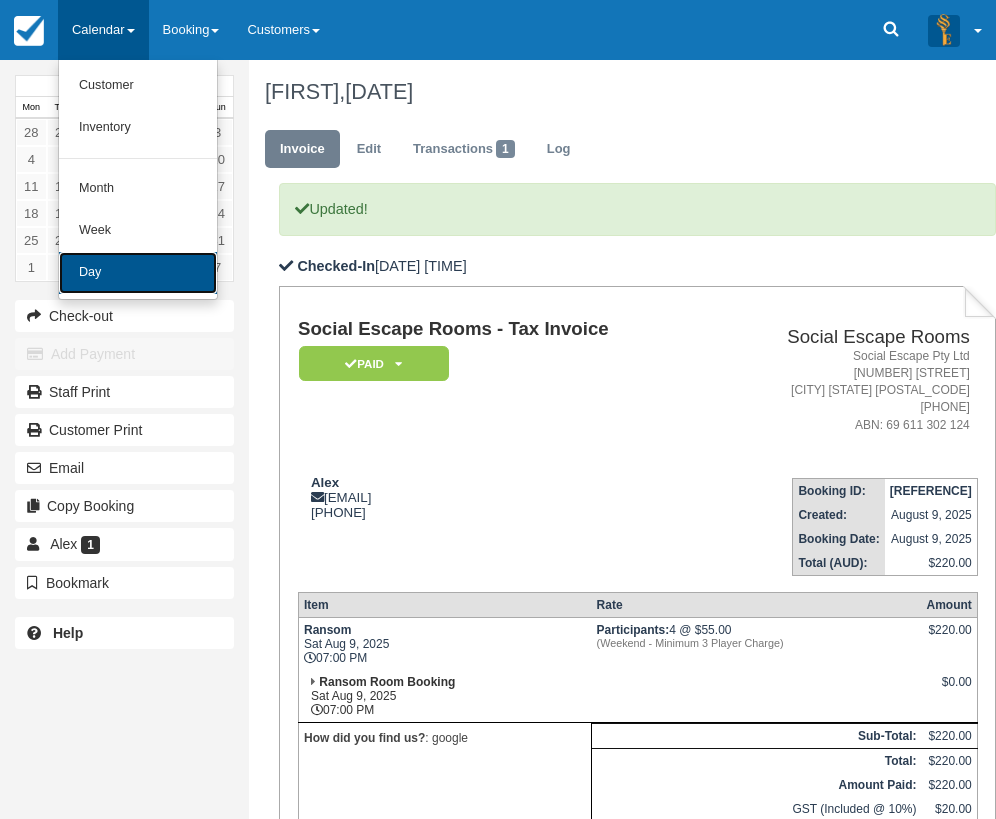 click on "Day" at bounding box center (138, 273) 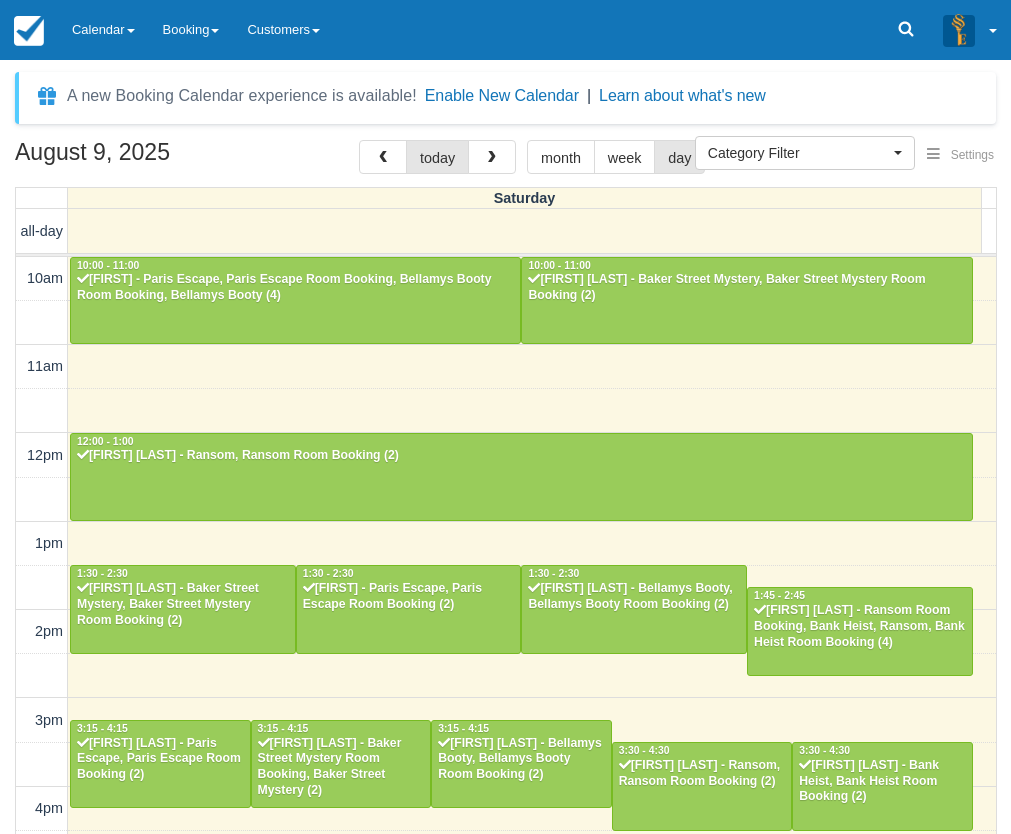select 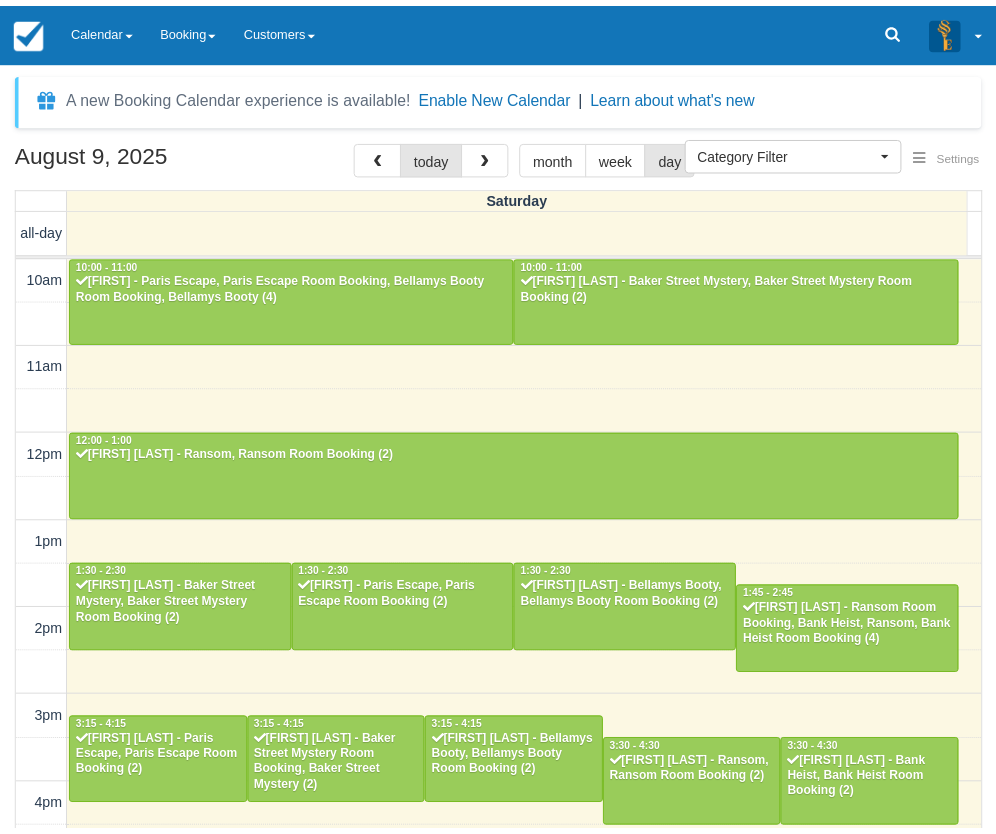 scroll, scrollTop: 0, scrollLeft: 0, axis: both 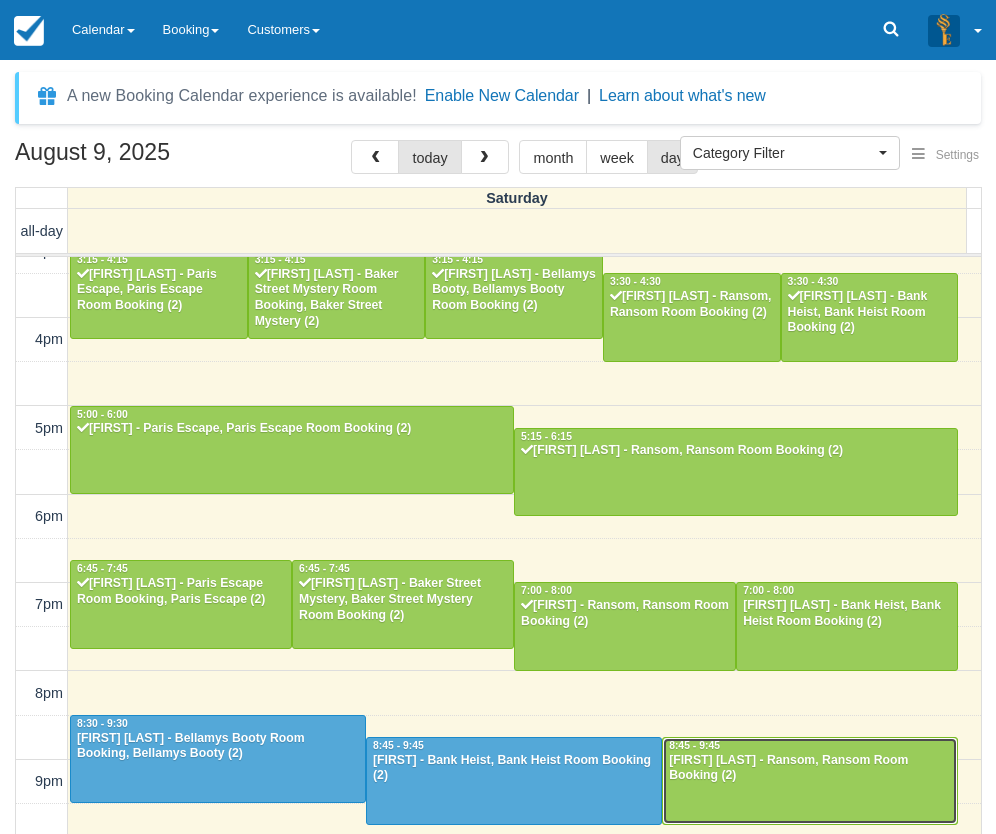 click on "[FIRST] [LAST] - Ransom, Ransom Room Booking (2)" at bounding box center [810, 769] 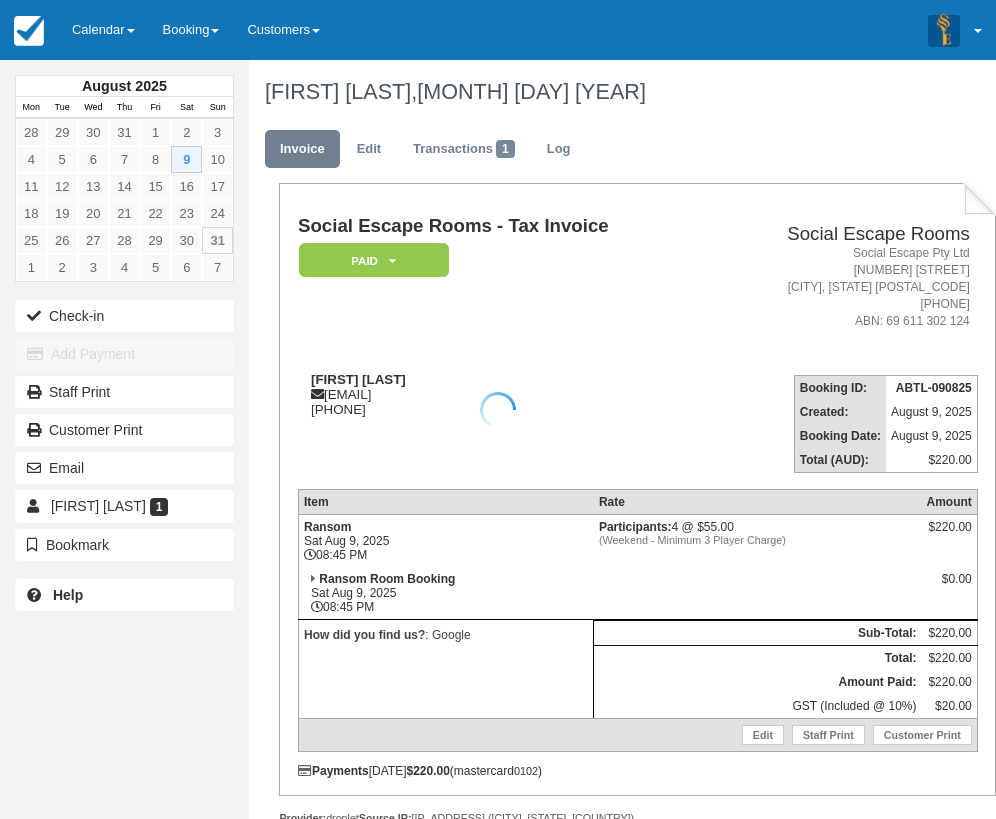 scroll, scrollTop: 0, scrollLeft: 0, axis: both 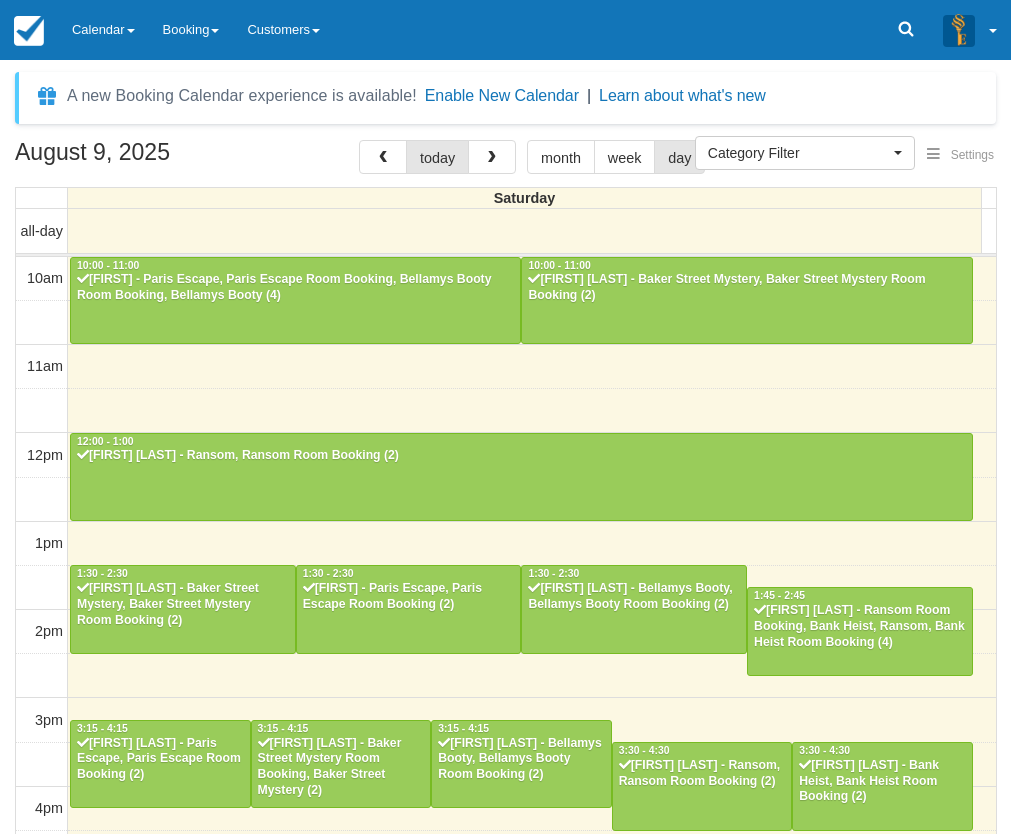 select 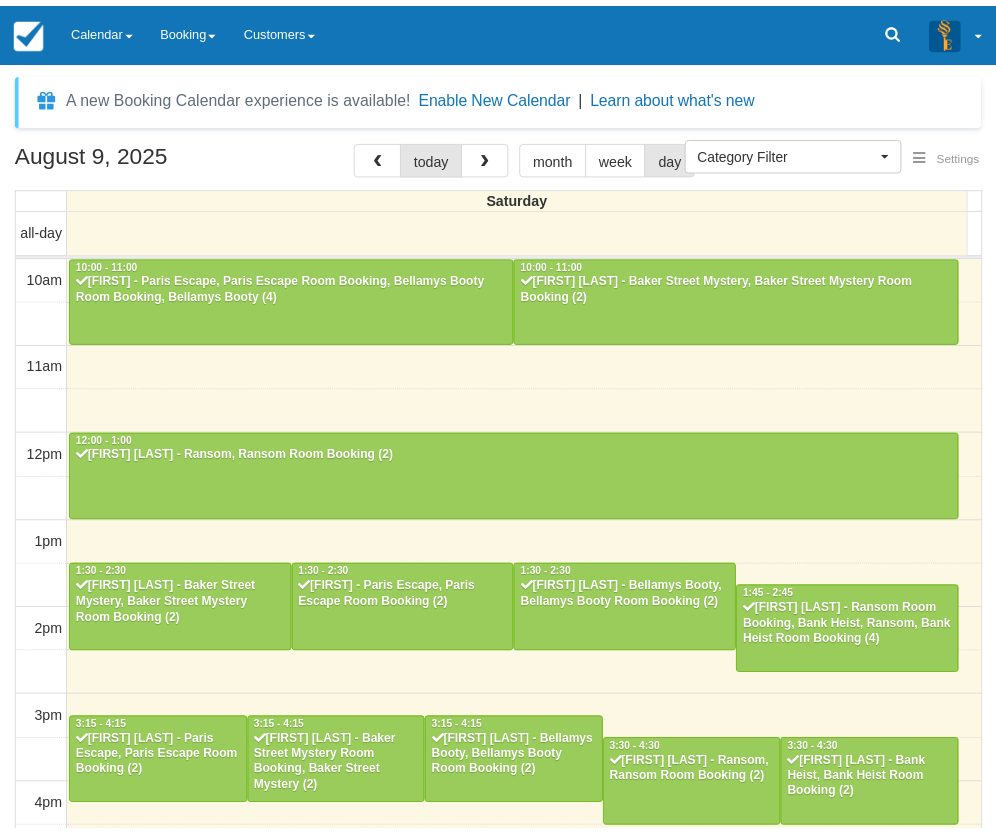 scroll, scrollTop: 0, scrollLeft: 0, axis: both 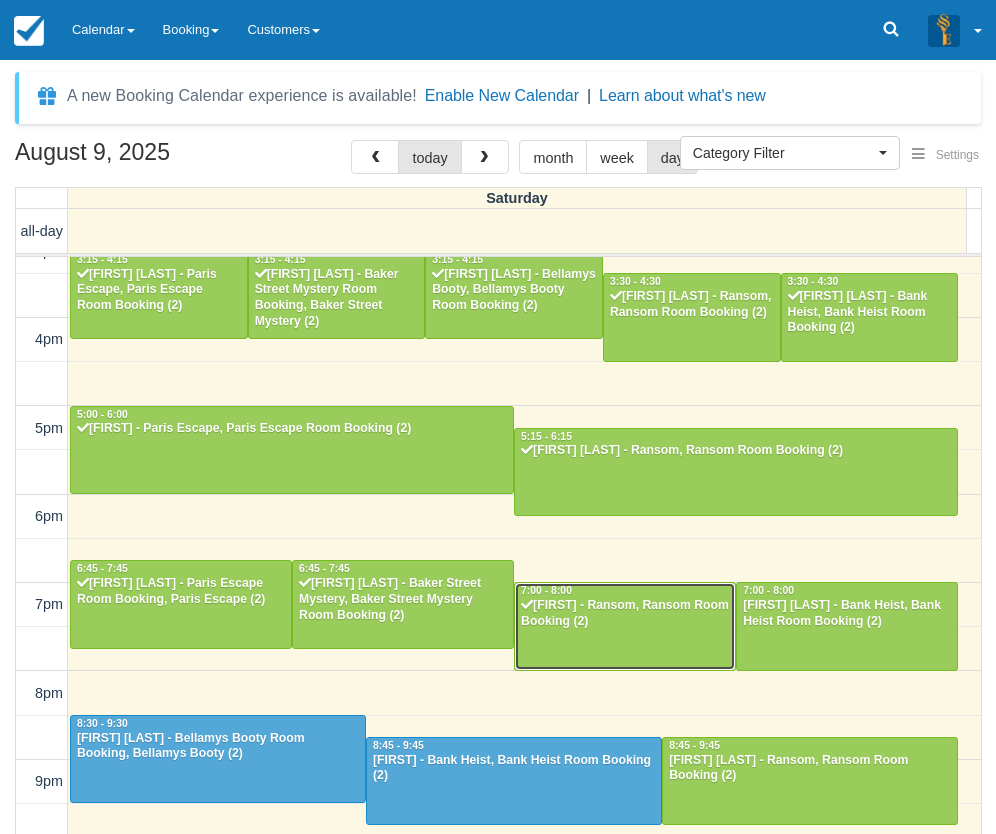 click on "[FIRST] - Ransom, Ransom Room Booking (2)" at bounding box center [625, 614] 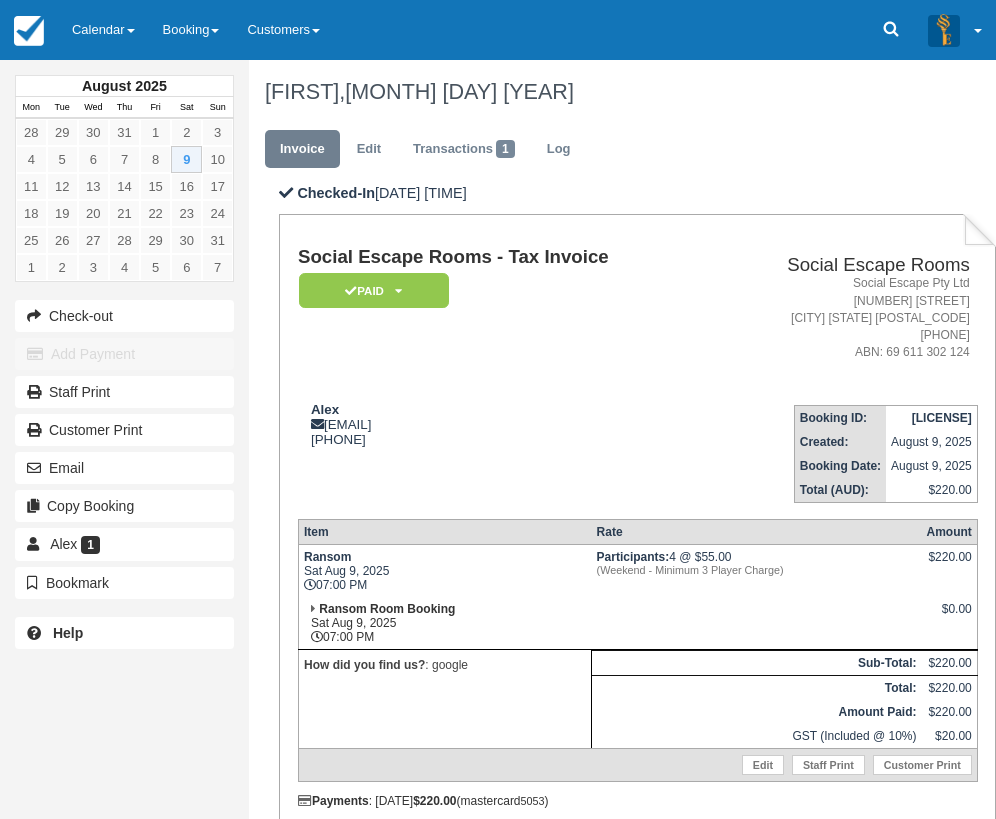 scroll, scrollTop: 0, scrollLeft: 0, axis: both 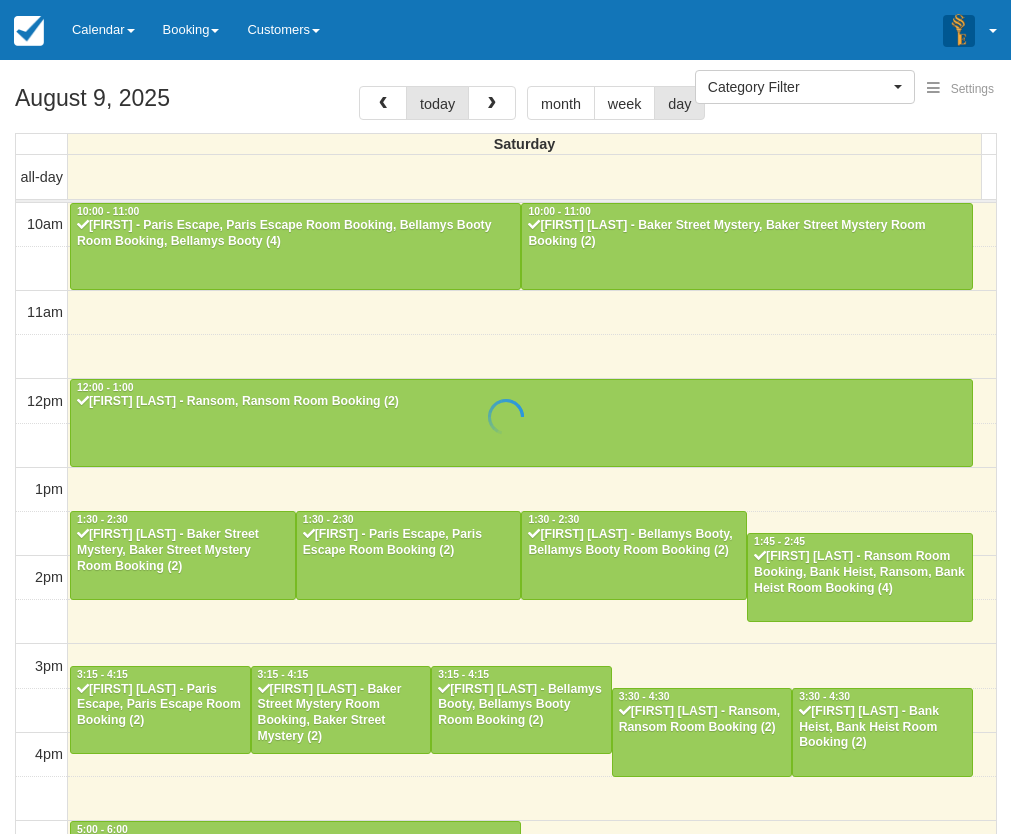 select 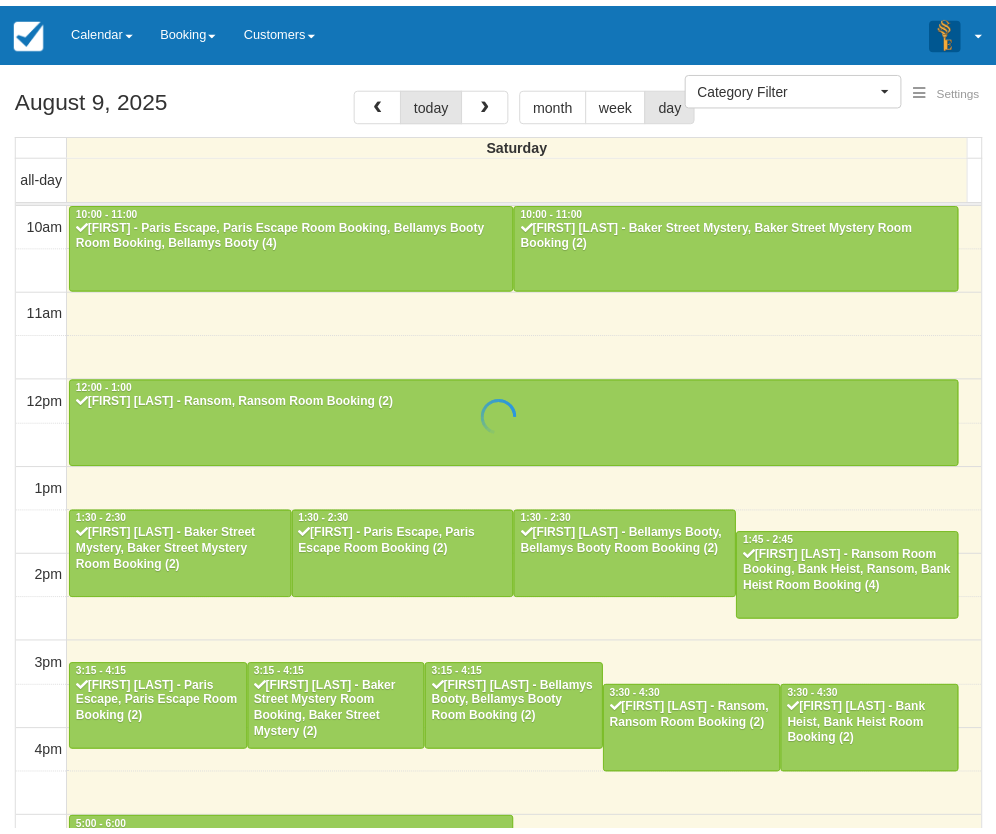 scroll, scrollTop: 0, scrollLeft: 0, axis: both 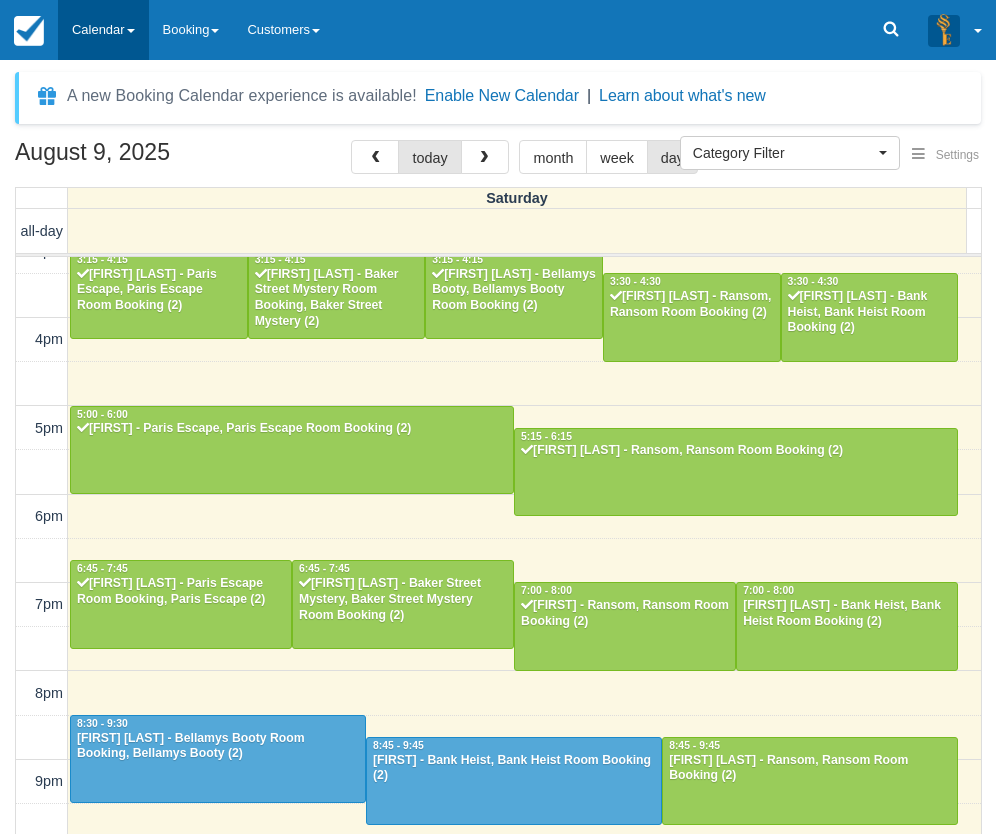 click on "Calendar" at bounding box center [103, 30] 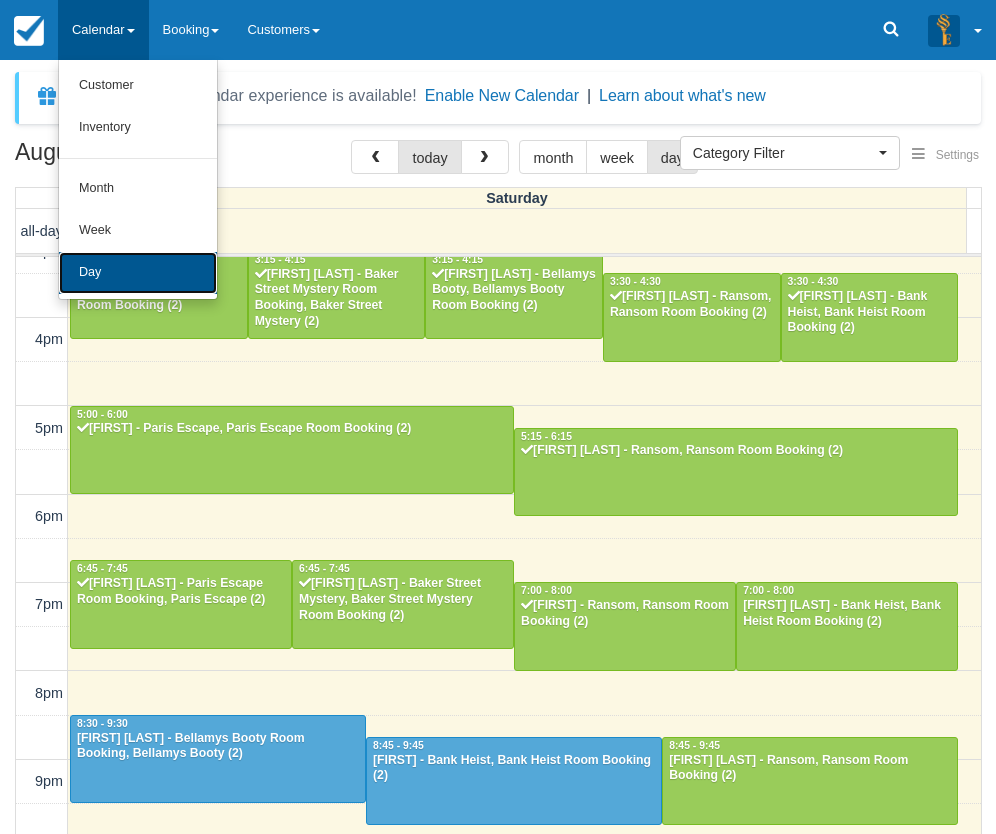 click on "Day" at bounding box center (138, 273) 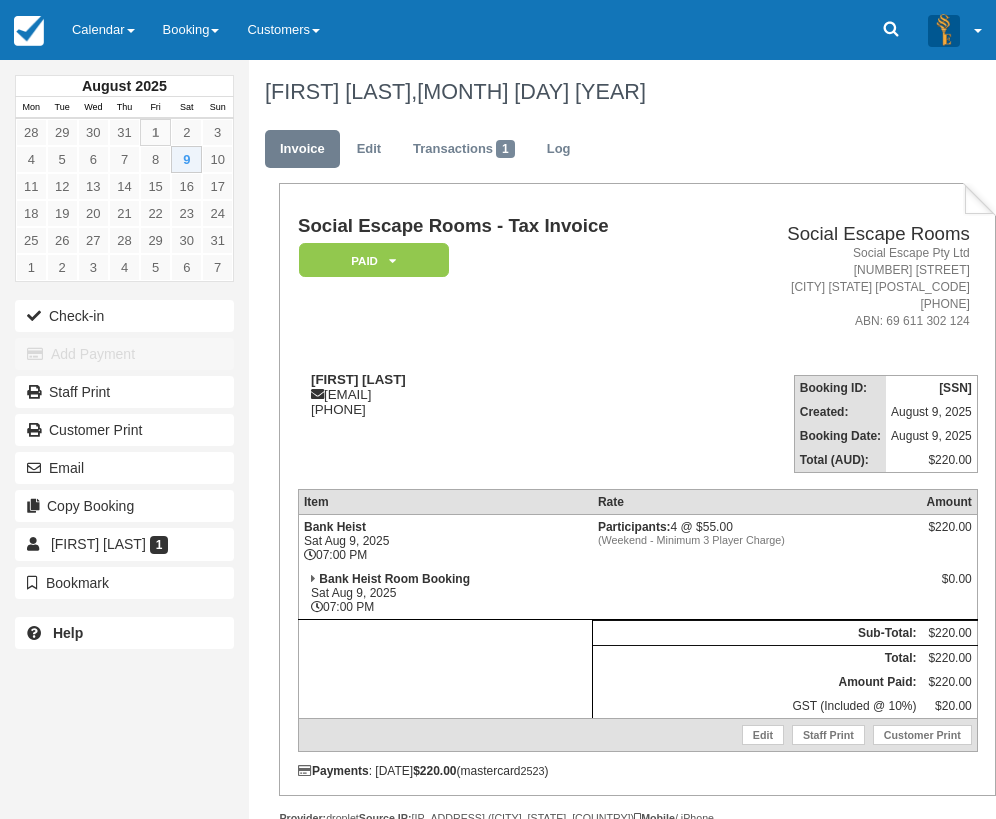 scroll, scrollTop: 0, scrollLeft: 0, axis: both 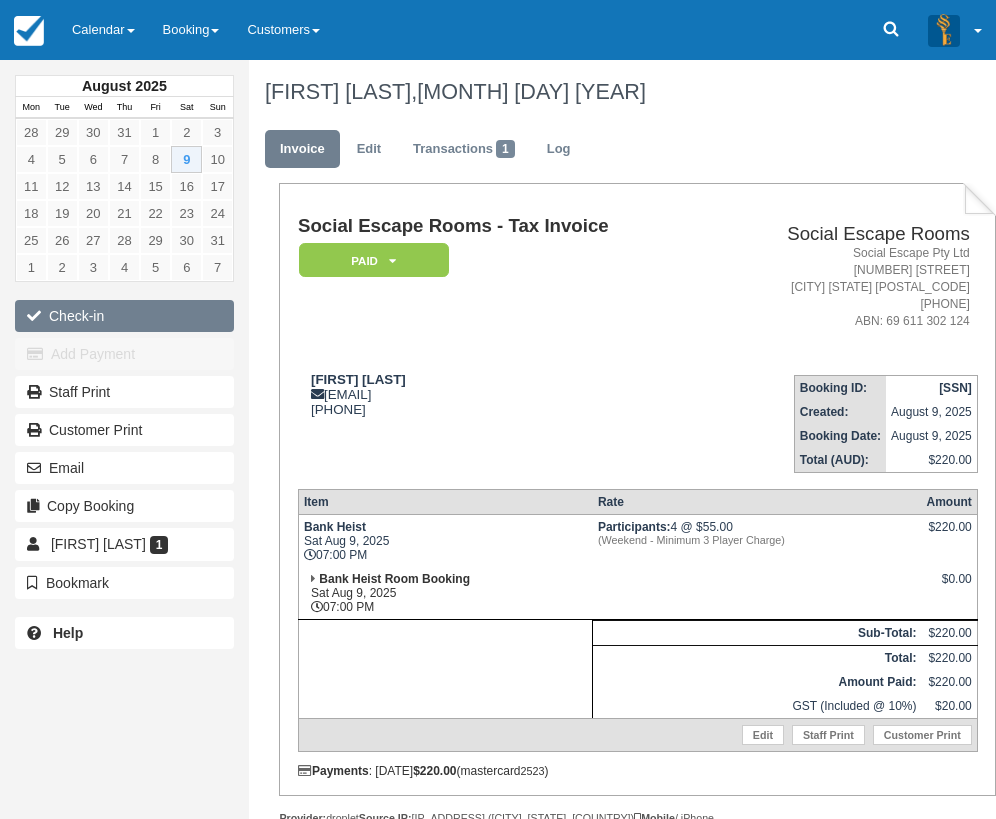 click on "Check-in" at bounding box center [124, 316] 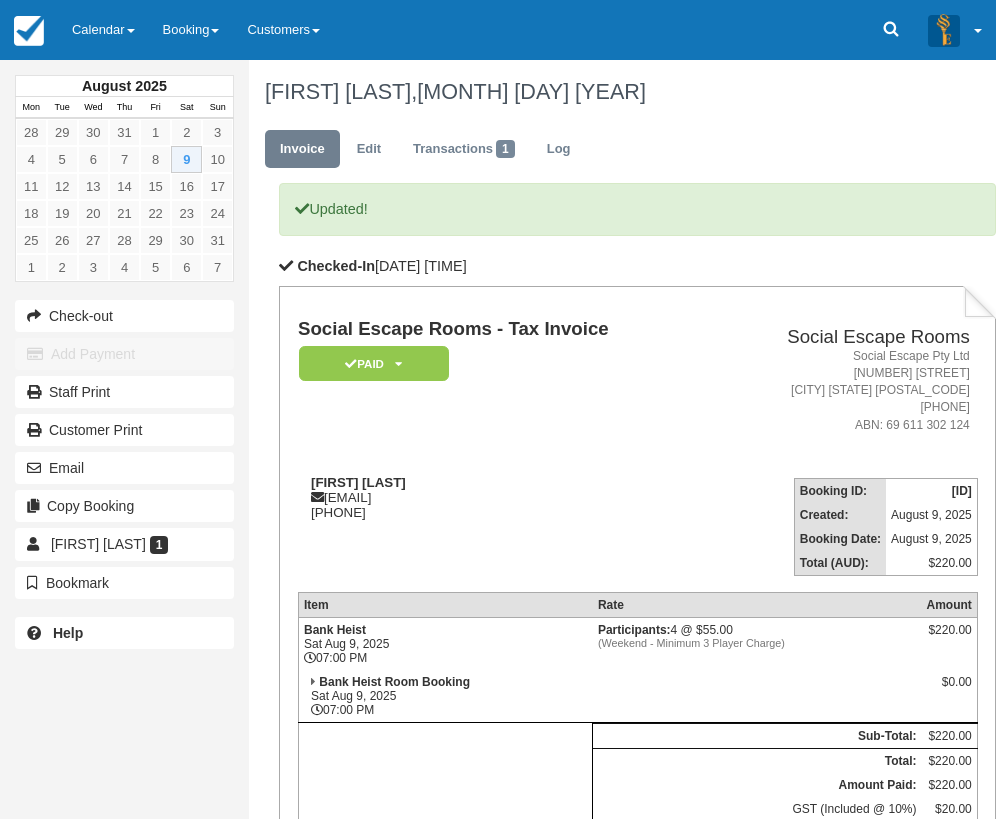 scroll, scrollTop: 0, scrollLeft: 0, axis: both 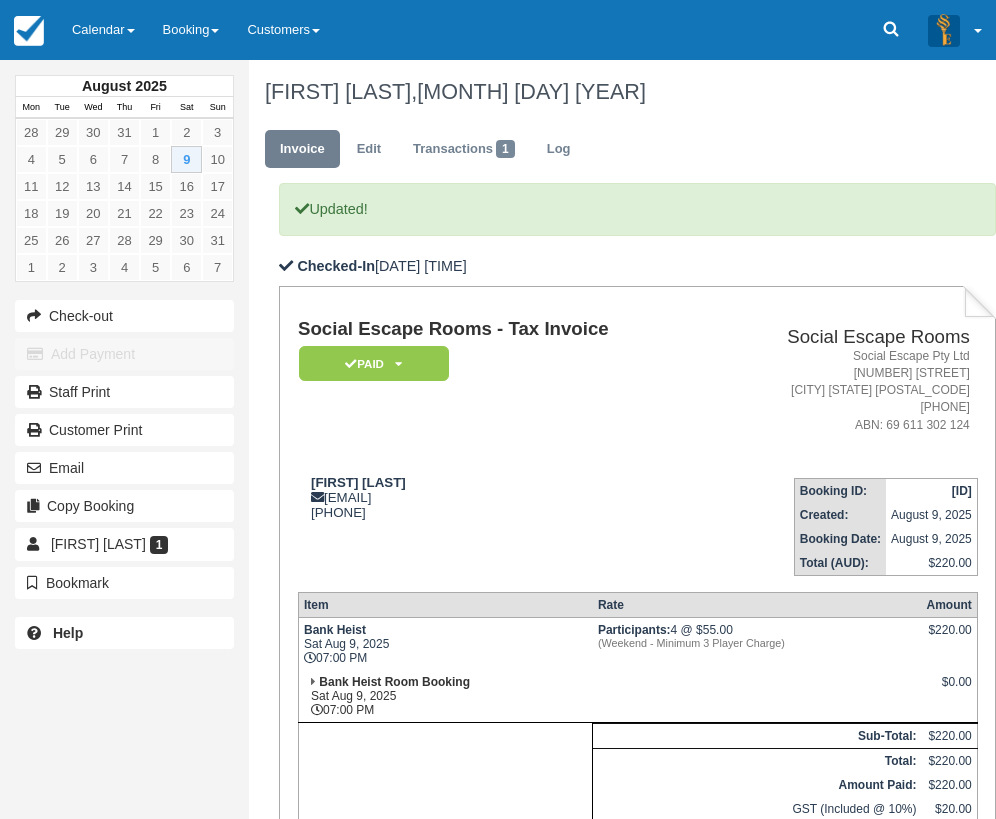 click on "Social Escape Rooms - Tax Invoice
Paid   Pending Reserved Deposit Blocked for Custom Cancelled Deposit Pending" at bounding box center [505, 390] 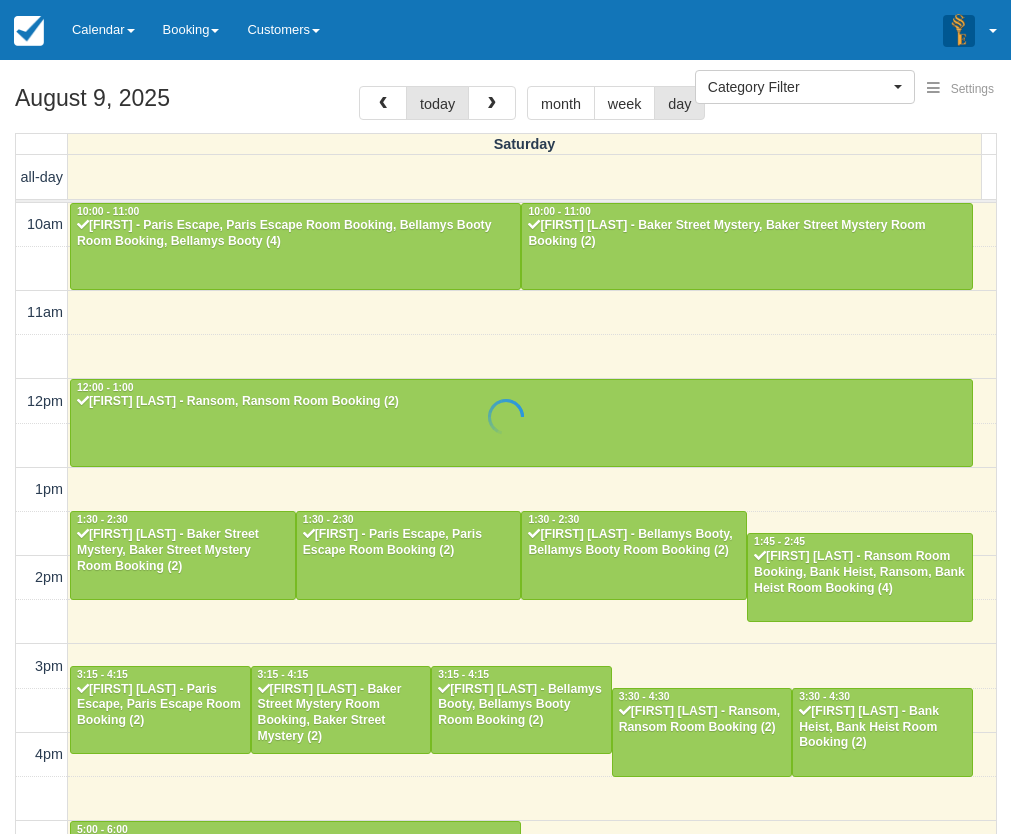 select 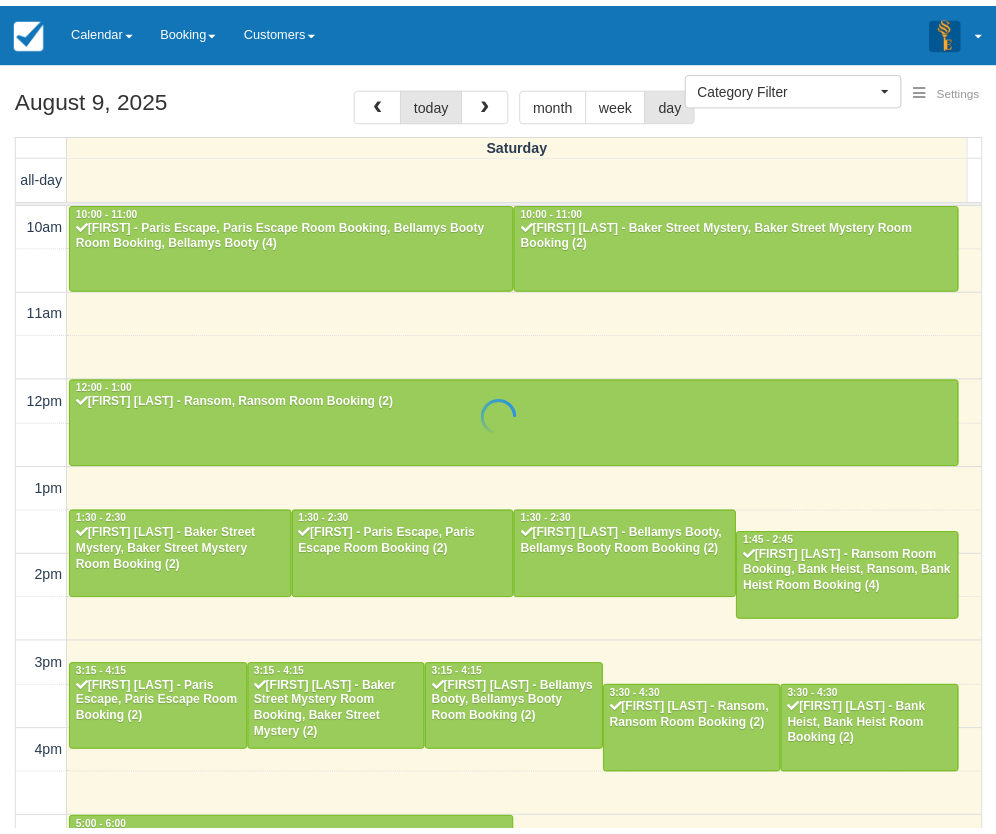 scroll, scrollTop: 0, scrollLeft: 0, axis: both 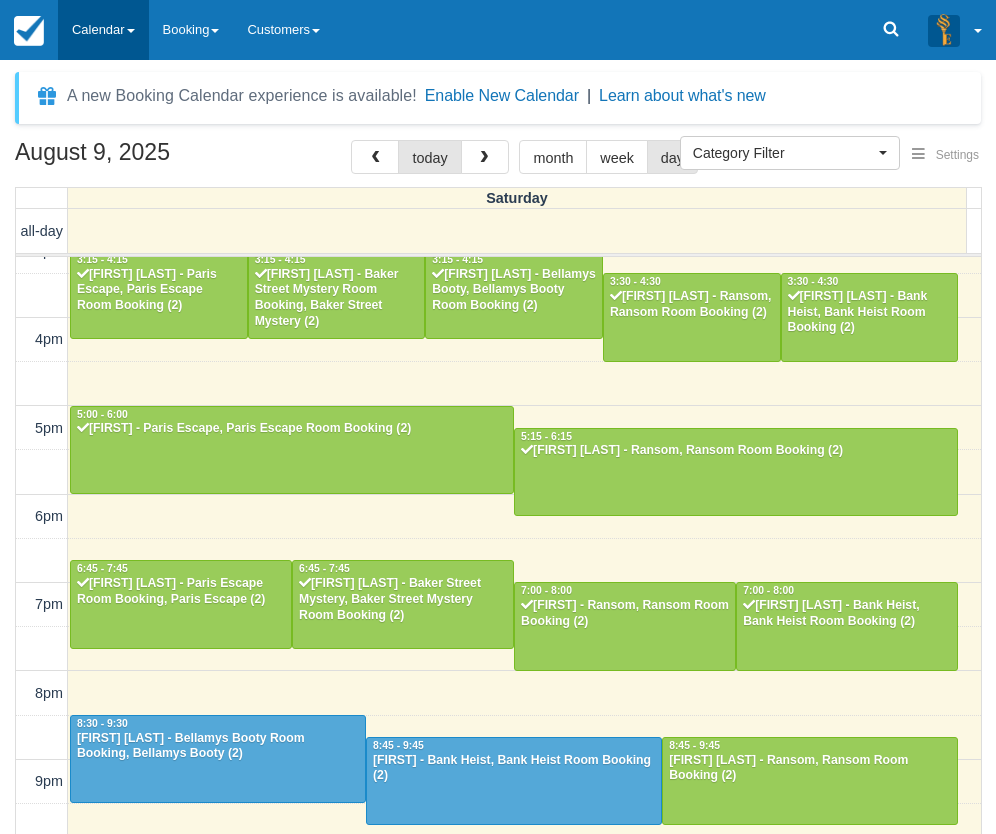 click on "Calendar" at bounding box center [103, 30] 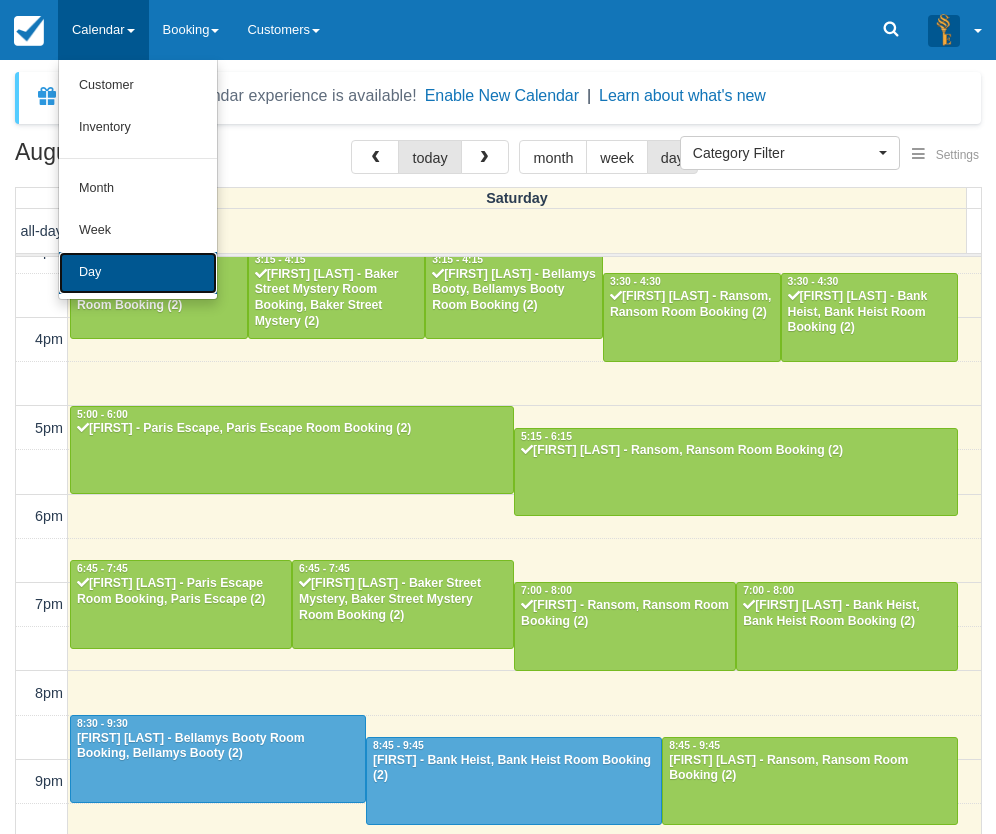 click on "Day" at bounding box center (138, 273) 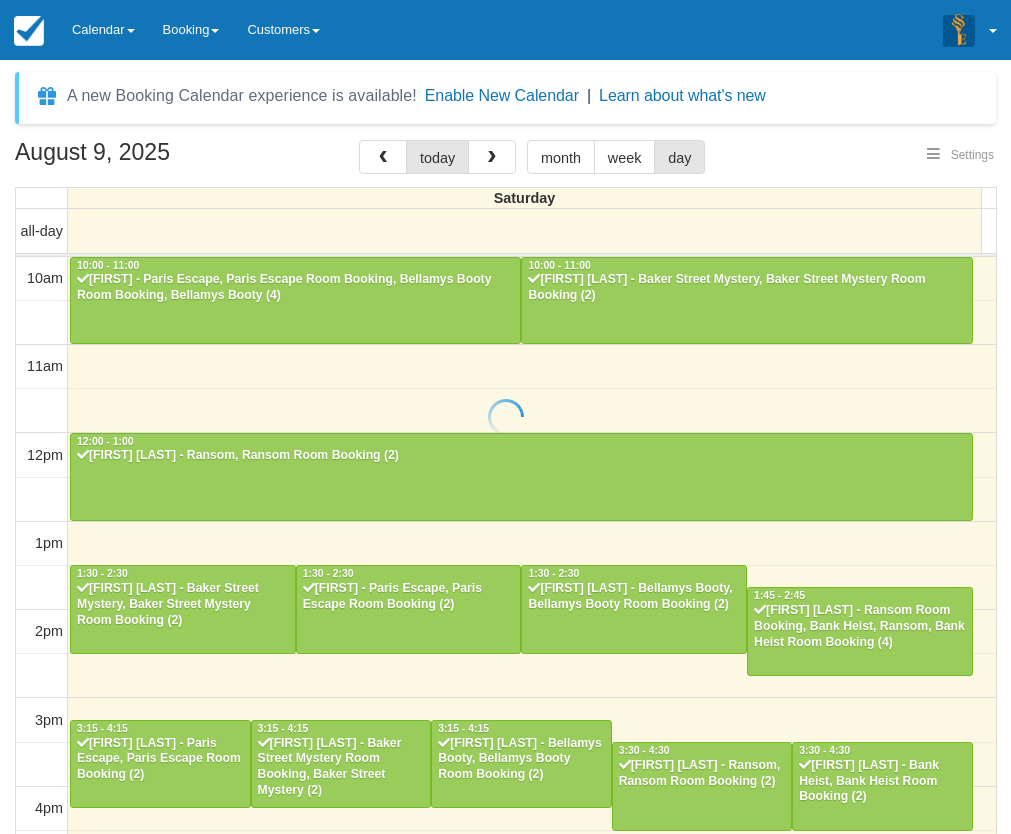 select 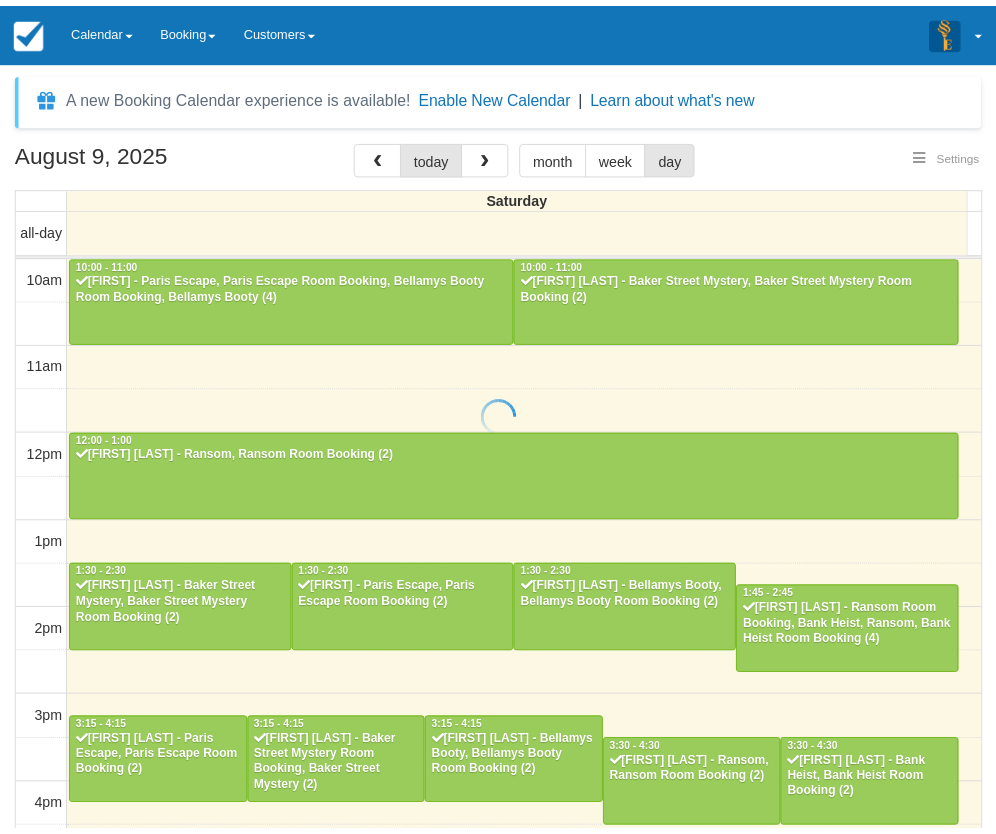 scroll, scrollTop: 0, scrollLeft: 0, axis: both 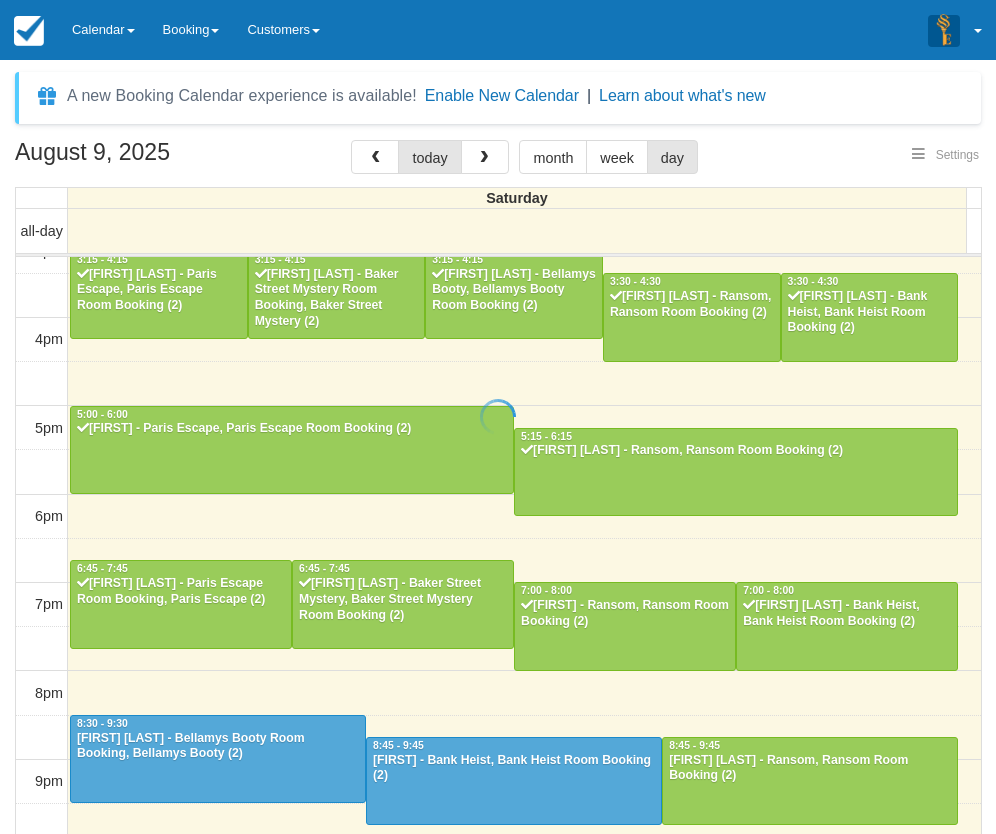 select 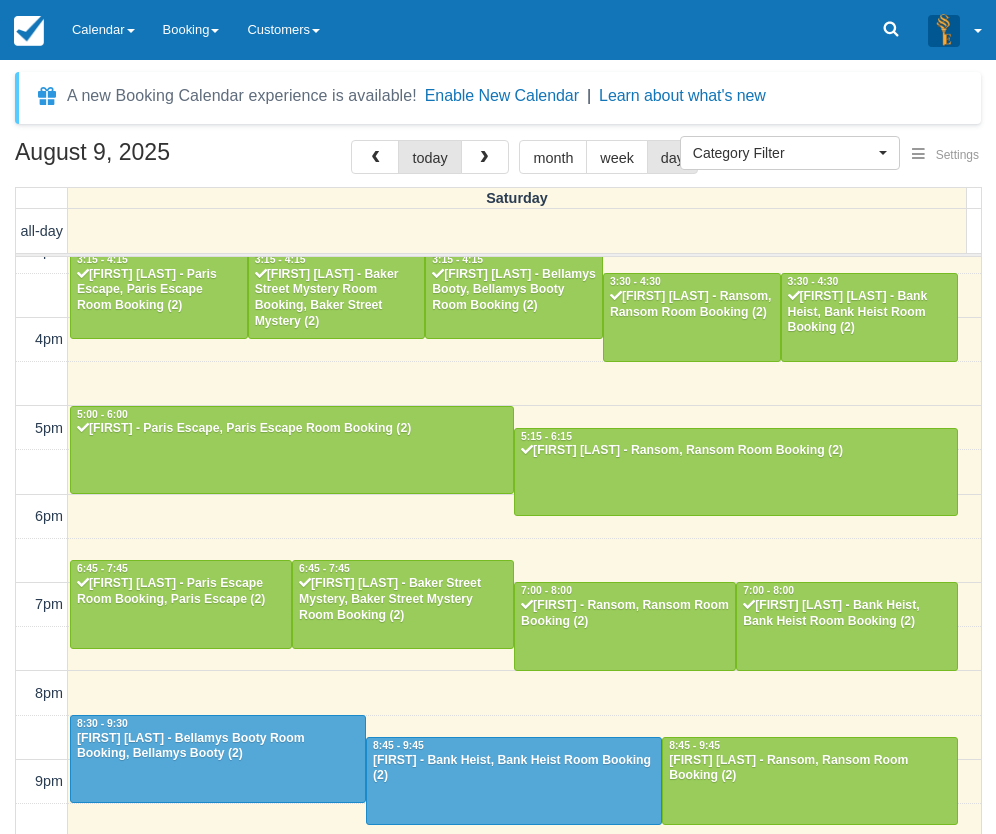 scroll, scrollTop: 468, scrollLeft: 0, axis: vertical 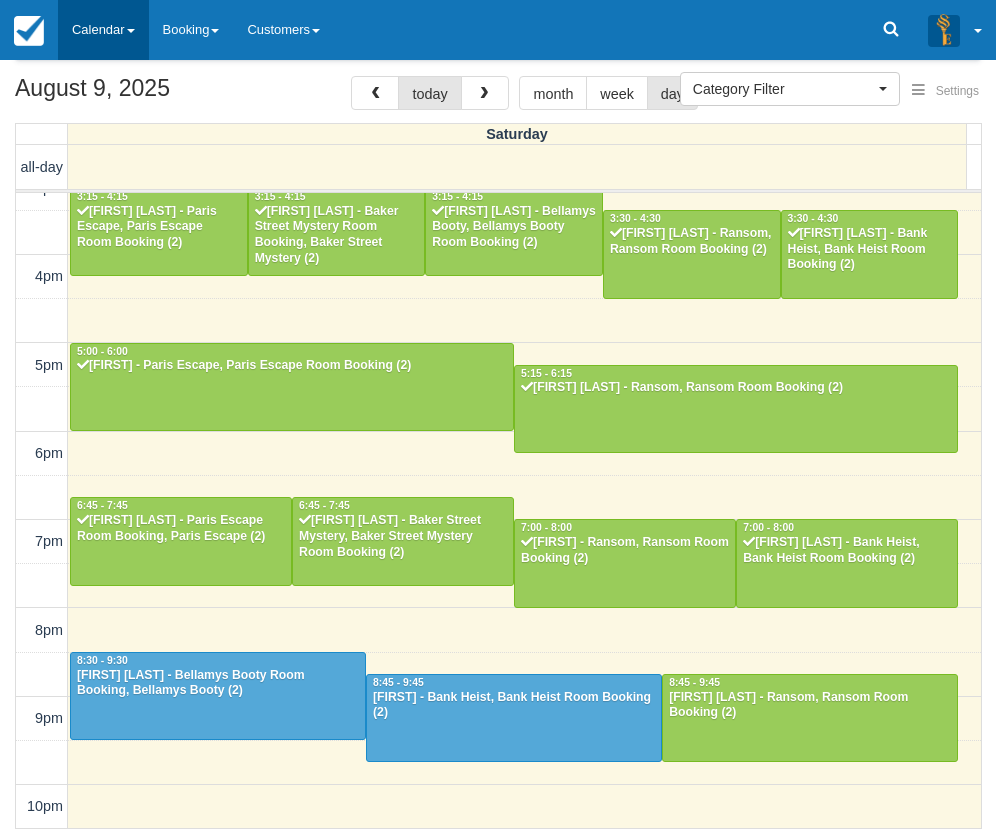 click on "Calendar" at bounding box center (103, 30) 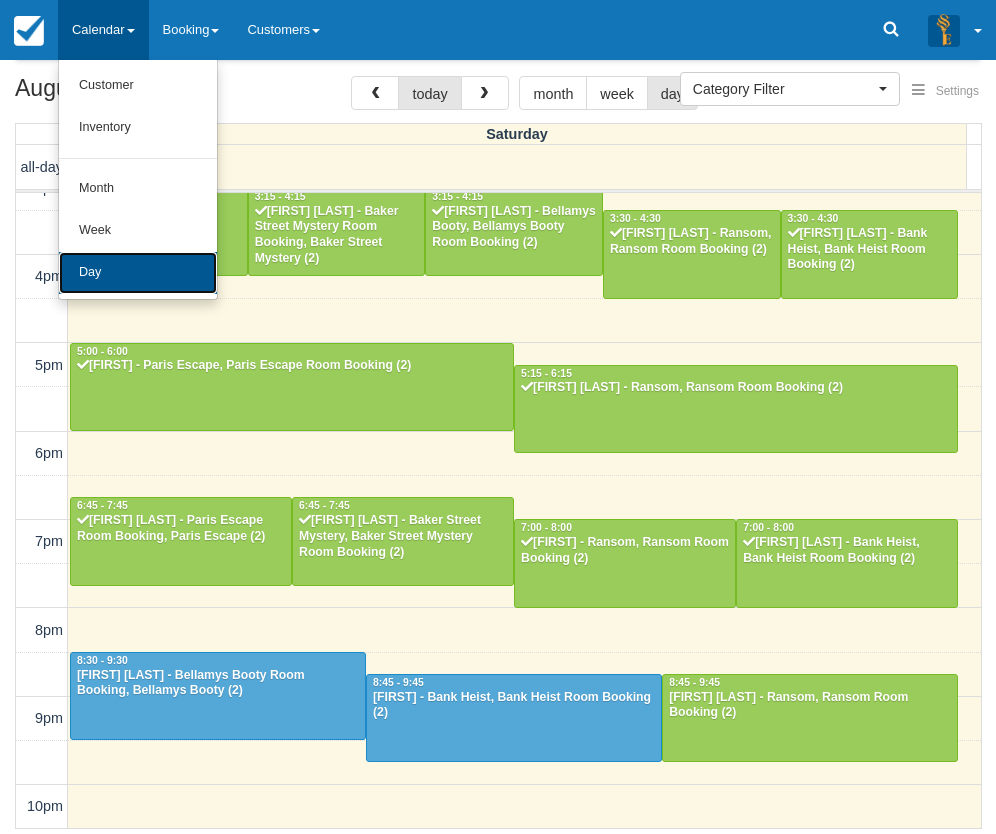 click on "Day" at bounding box center [138, 273] 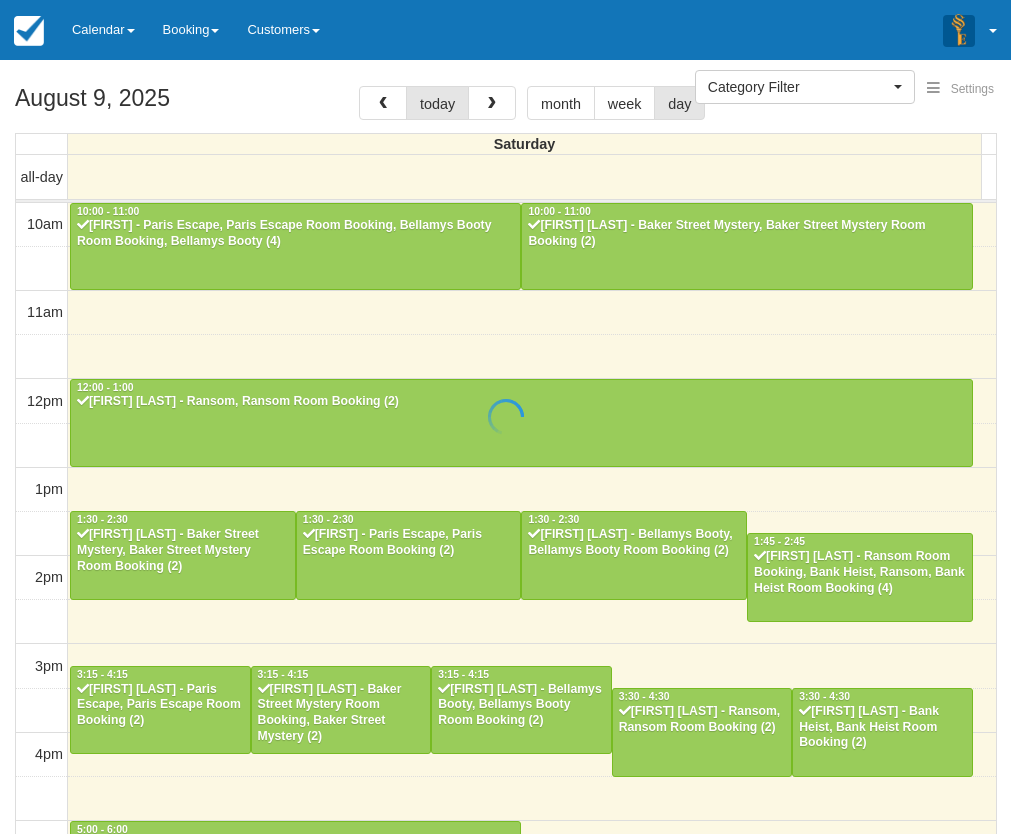 select 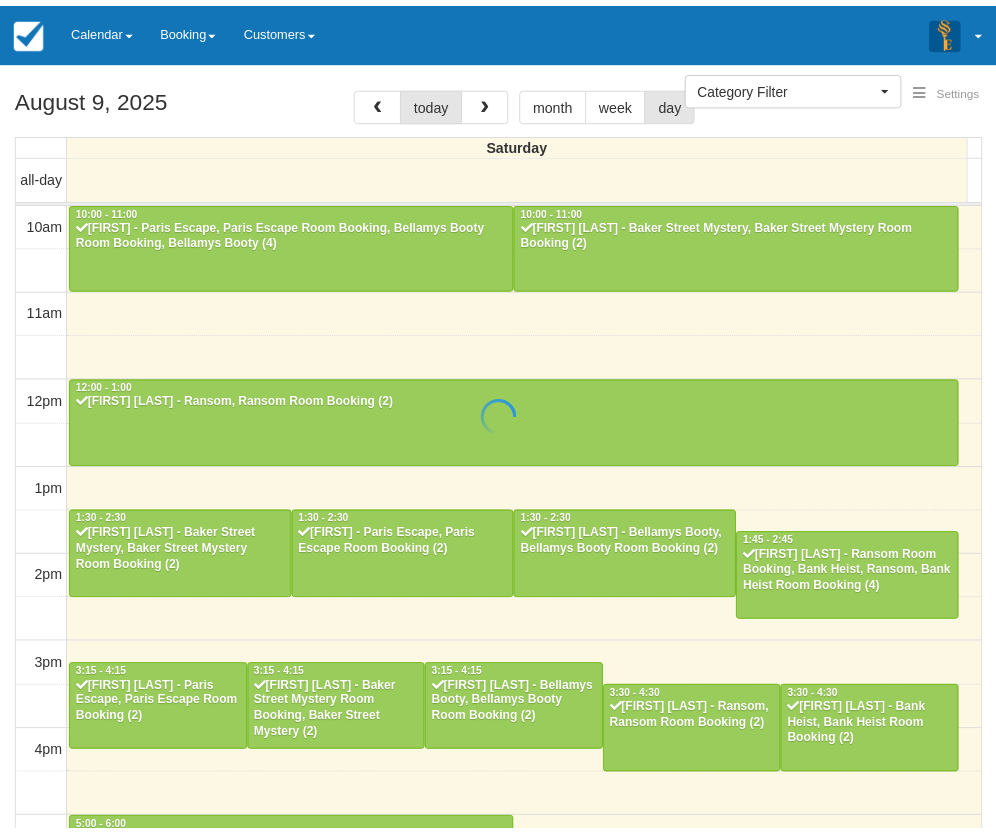 scroll, scrollTop: 0, scrollLeft: 0, axis: both 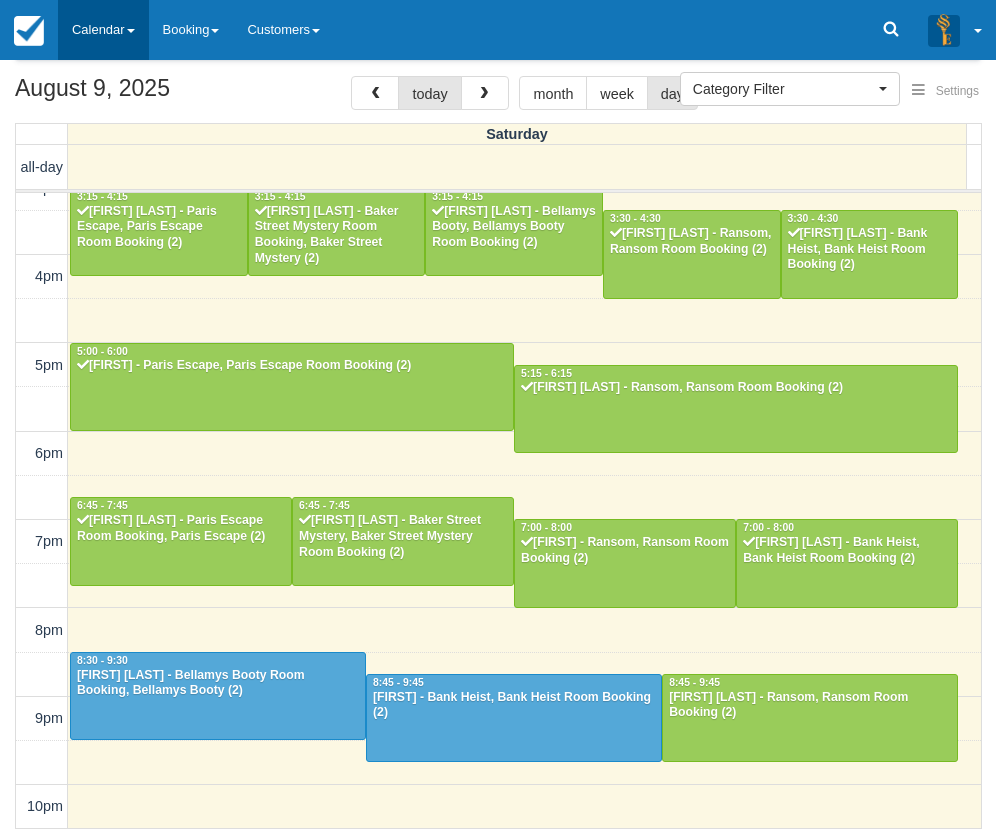 click on "Calendar" at bounding box center [103, 30] 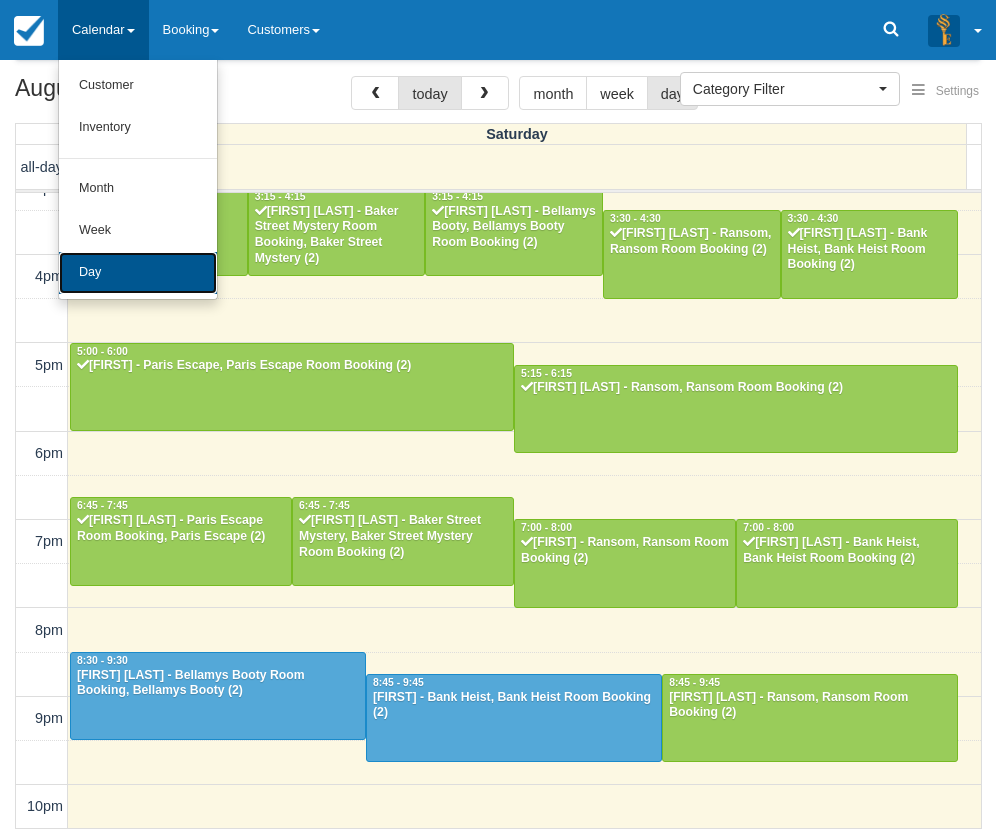 click on "Day" at bounding box center [138, 273] 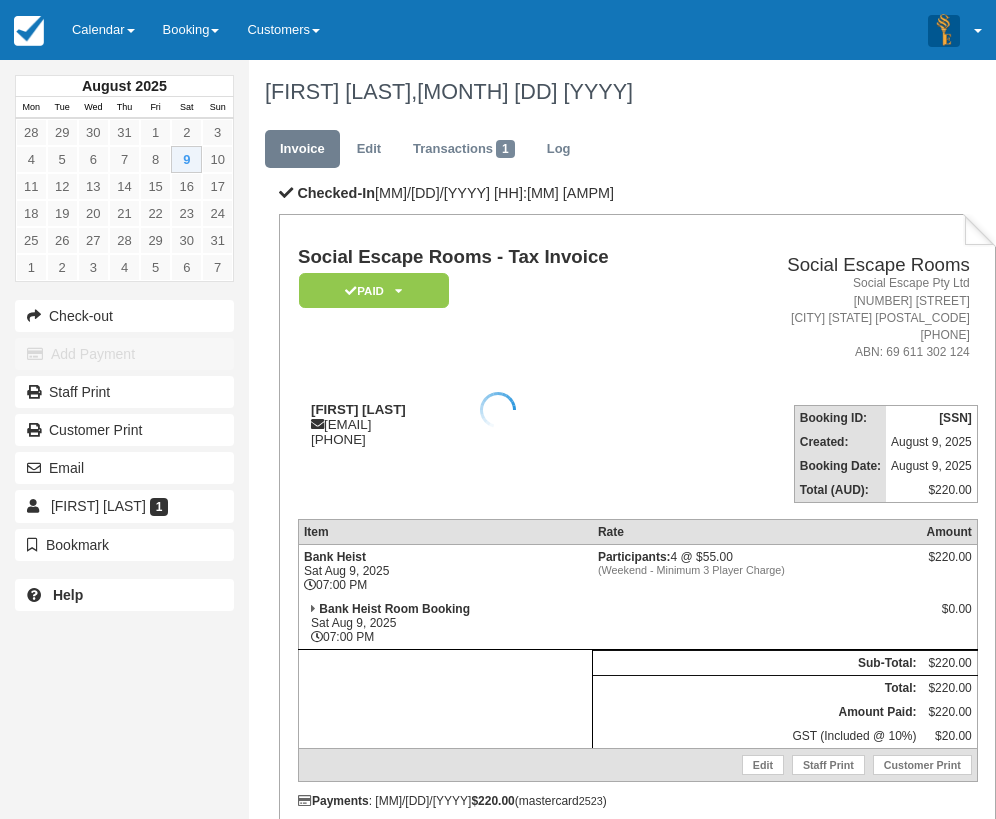 scroll, scrollTop: 0, scrollLeft: 0, axis: both 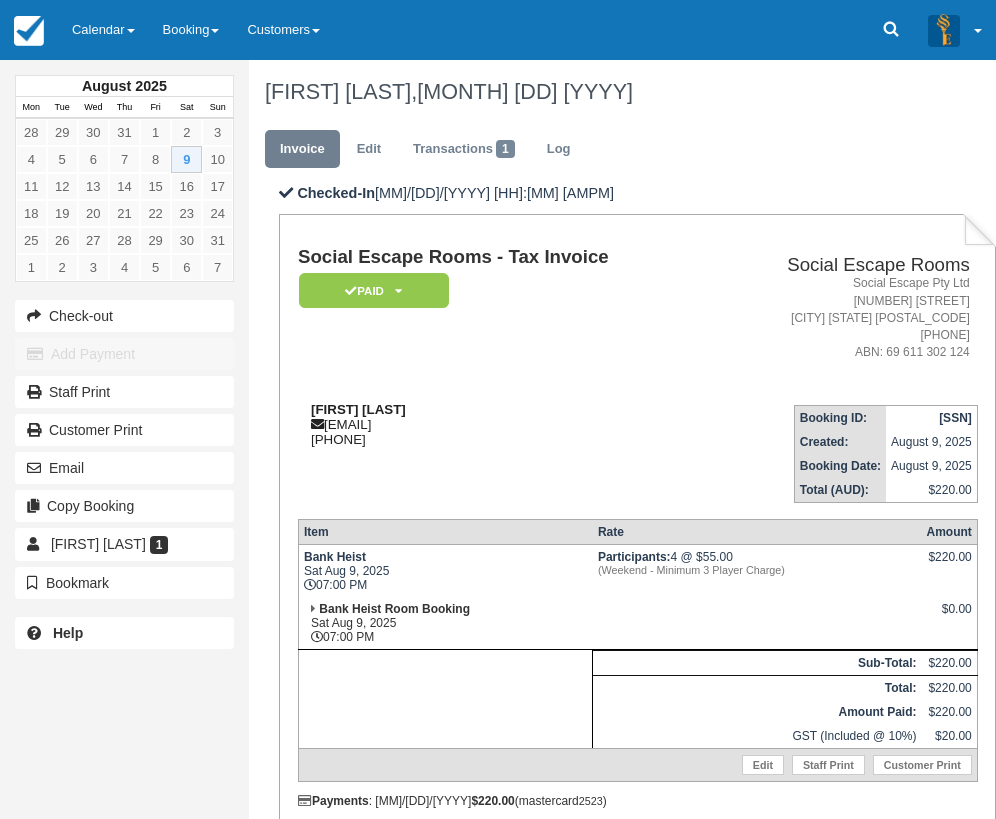 click on "[FIRST] [LAST]" at bounding box center [358, 409] 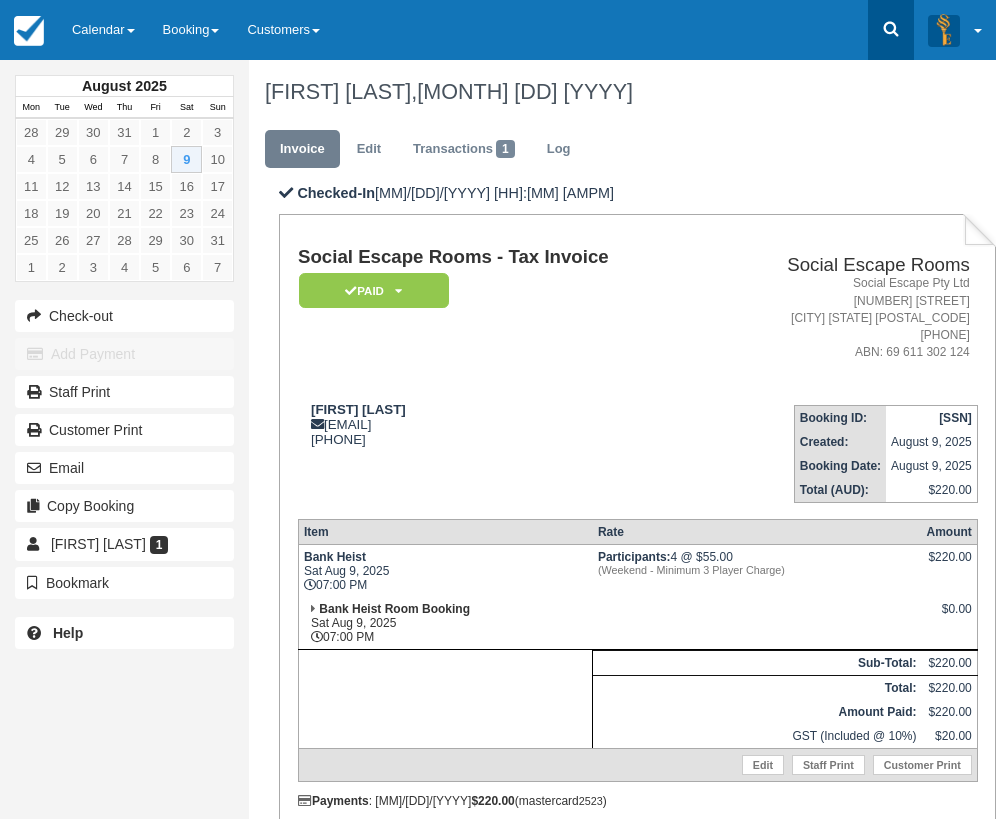 click at bounding box center [891, 30] 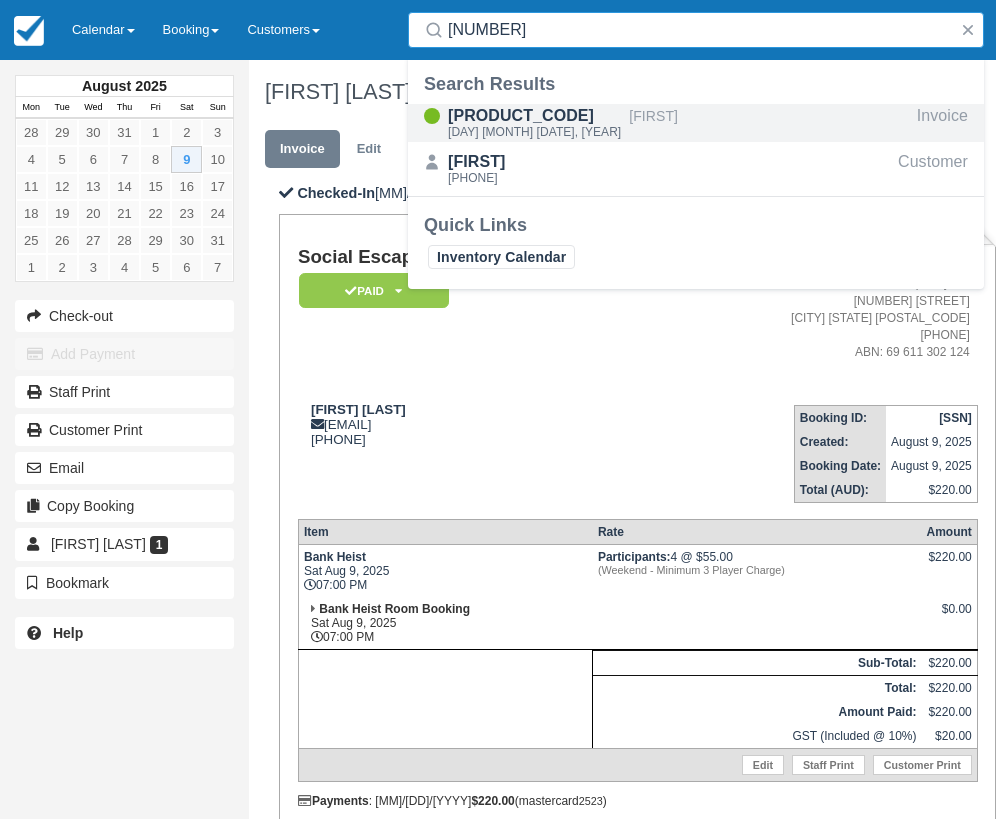 type on "715795" 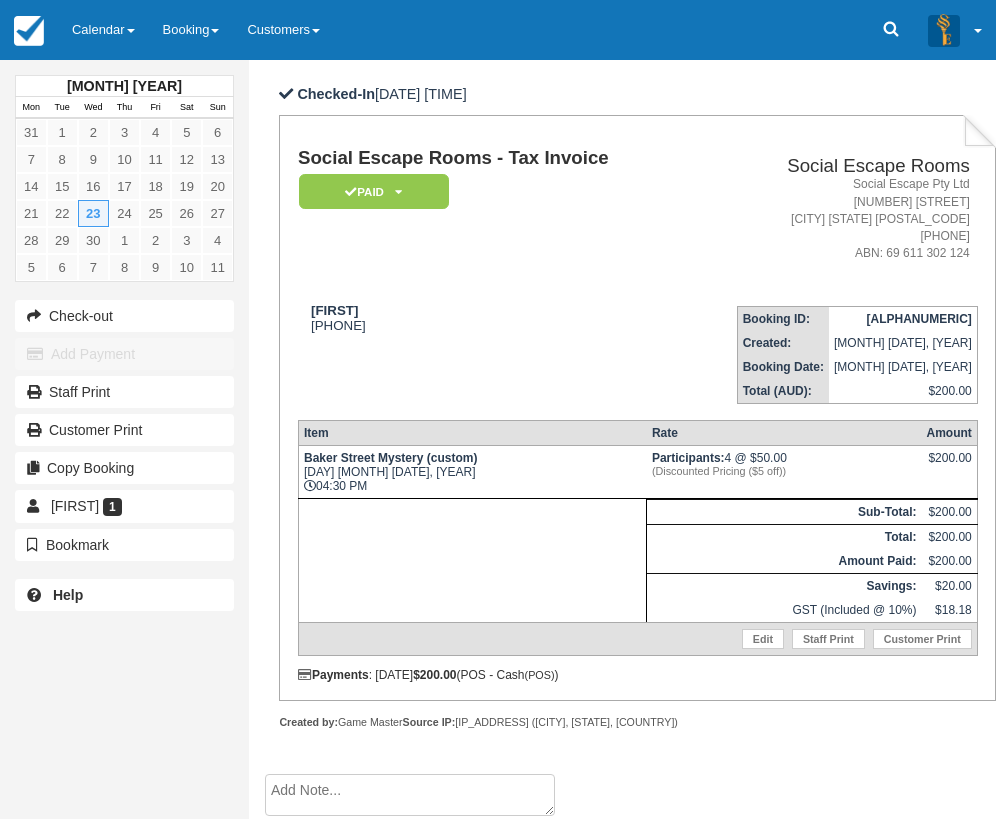 scroll, scrollTop: 0, scrollLeft: 0, axis: both 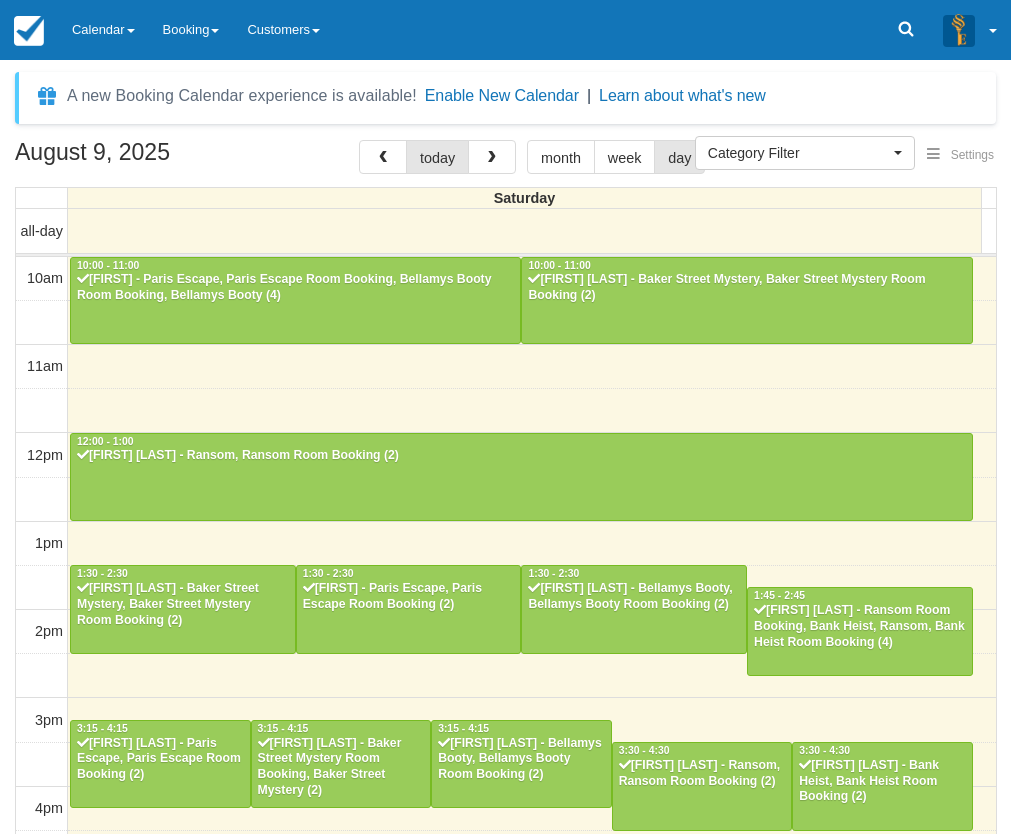 select 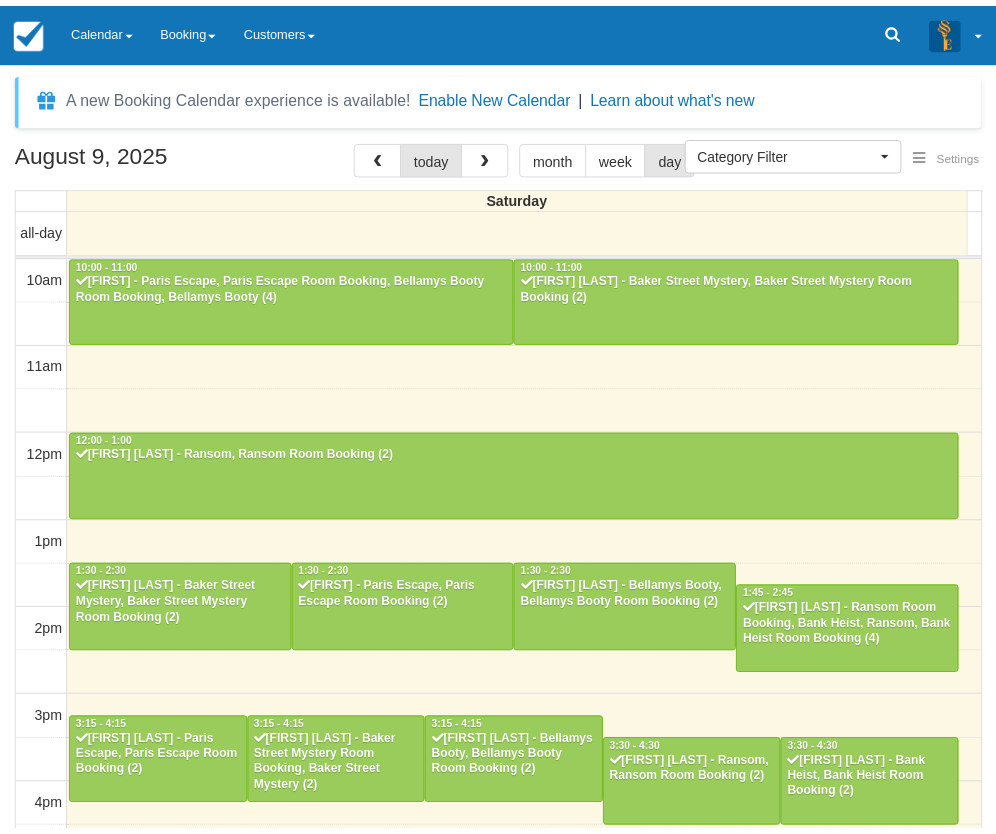 scroll, scrollTop: 0, scrollLeft: 0, axis: both 